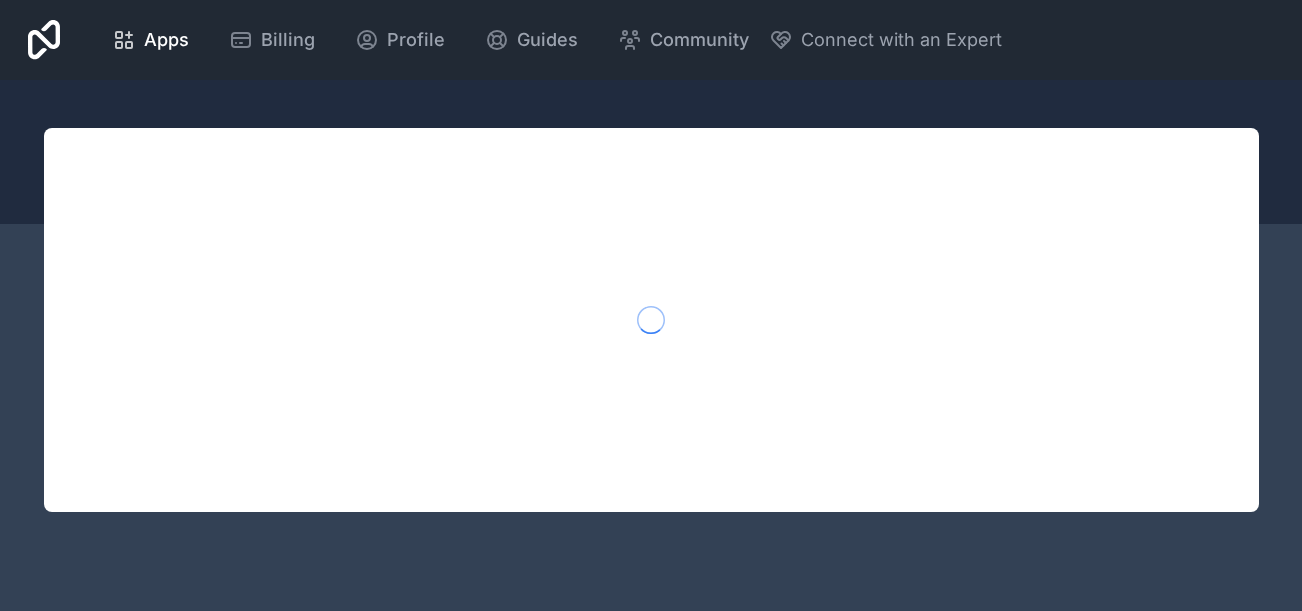 scroll, scrollTop: 0, scrollLeft: 0, axis: both 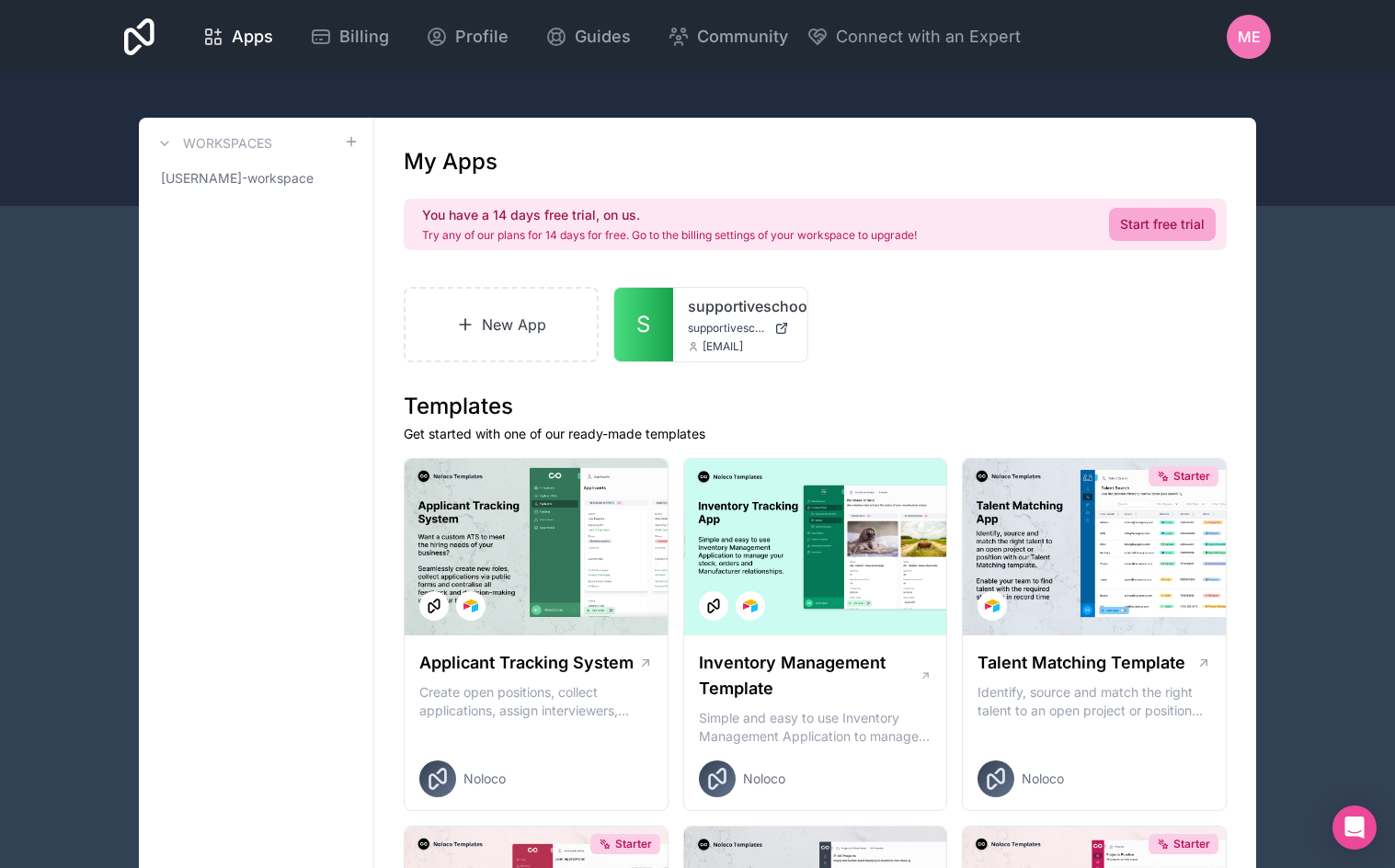 click on "ME" at bounding box center [1249, 37] 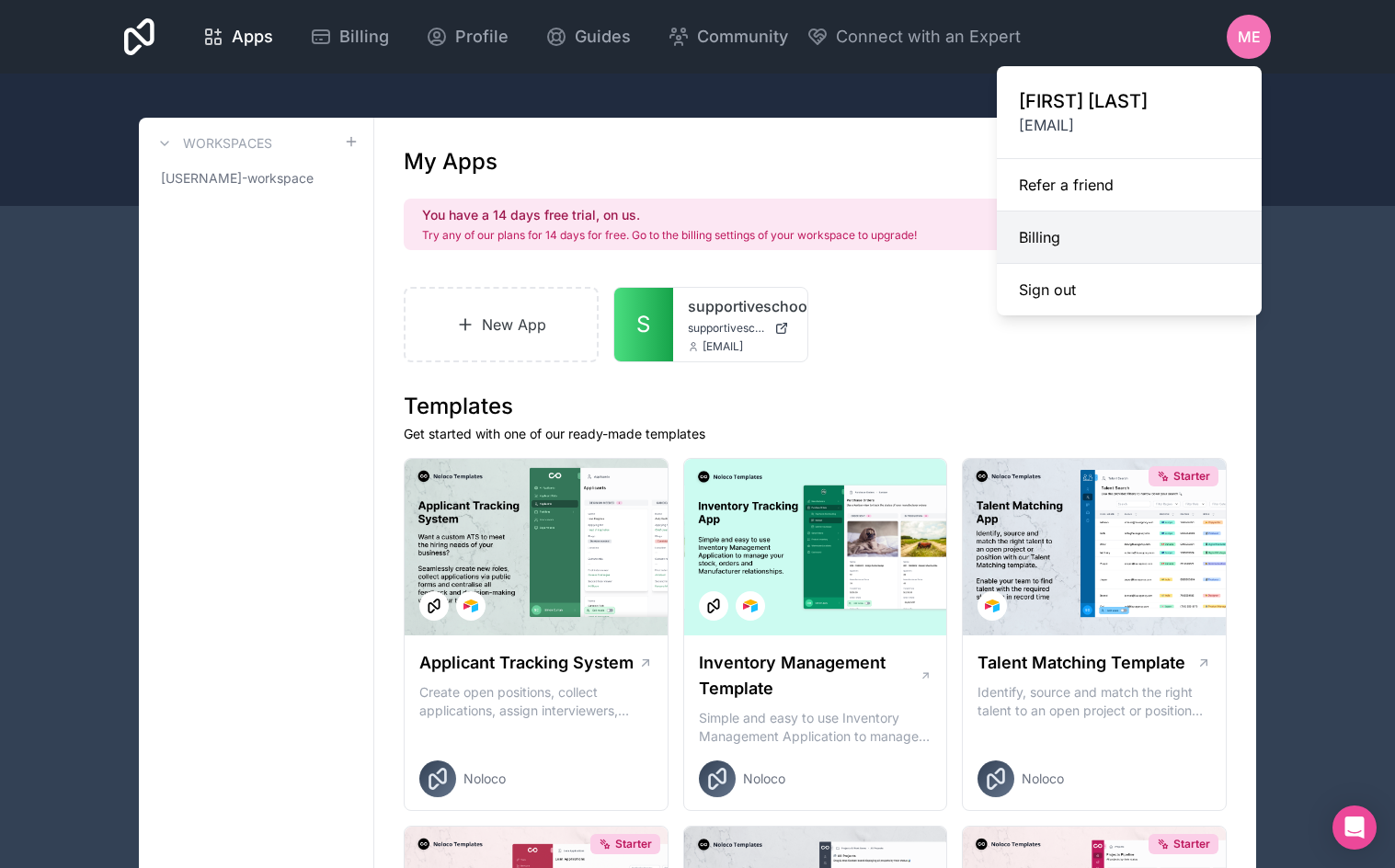 click on "Billing" at bounding box center (1129, 237) 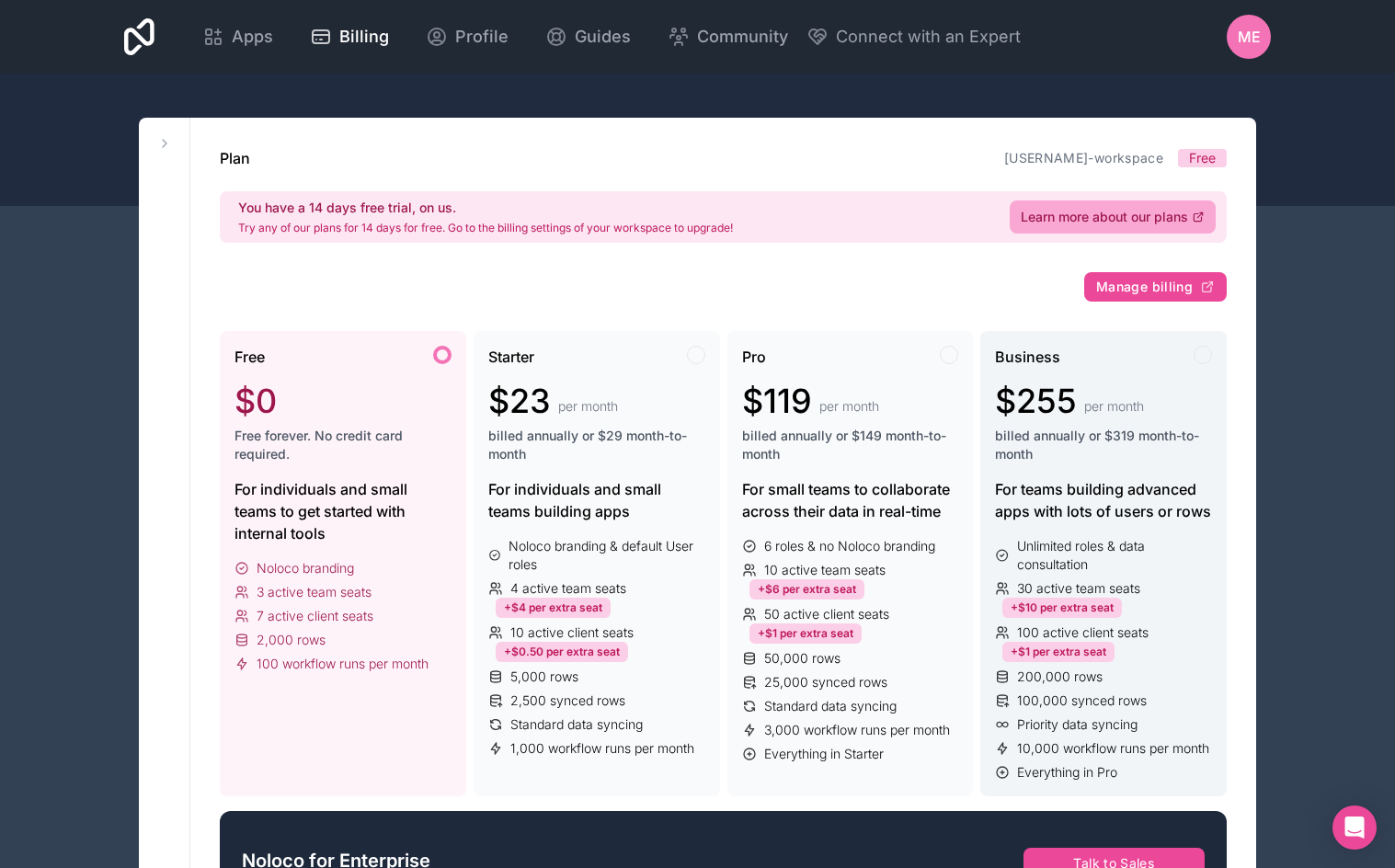 scroll, scrollTop: 92, scrollLeft: 0, axis: vertical 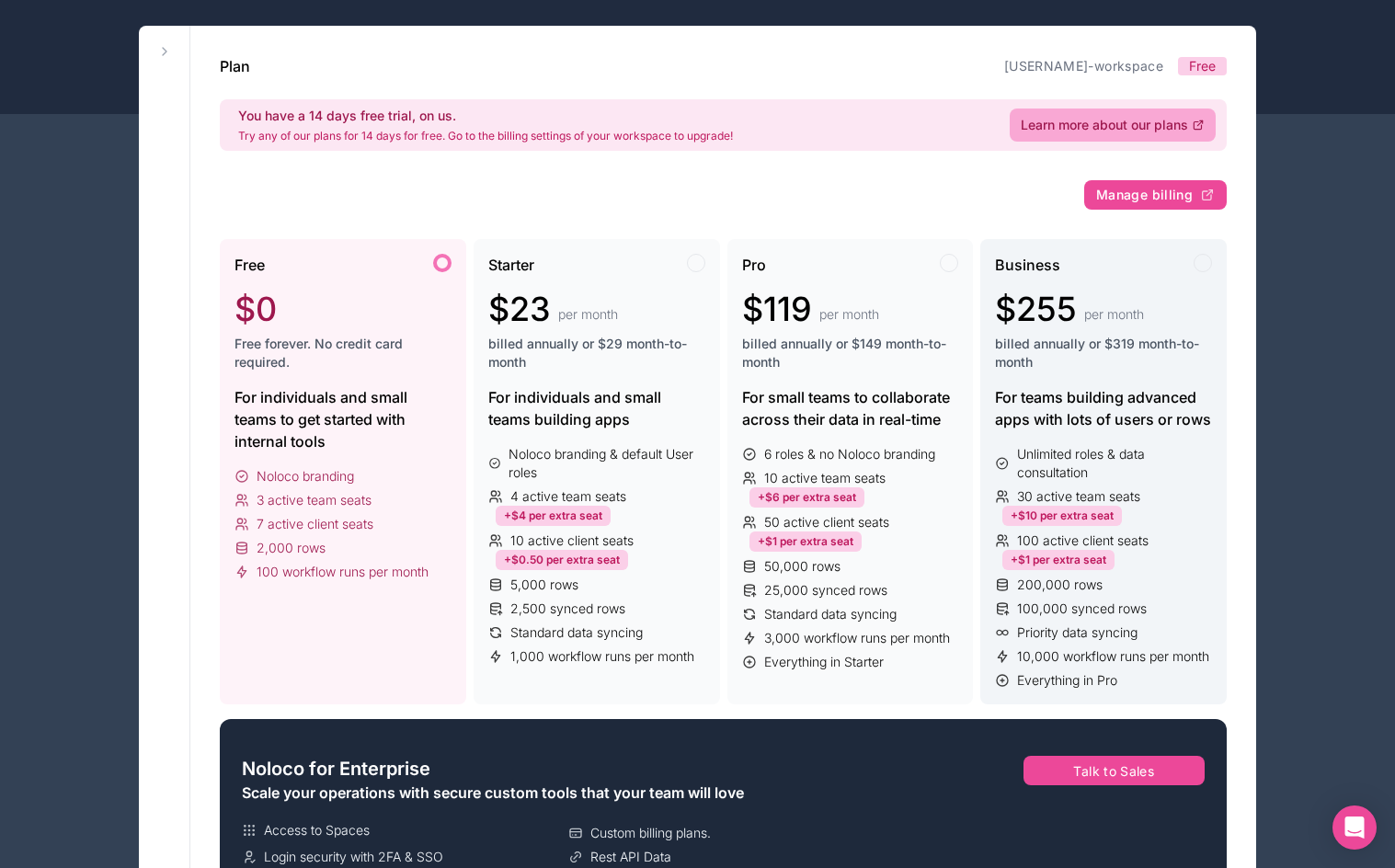click on "billed annually or $319 month-to-month" at bounding box center [1103, 353] 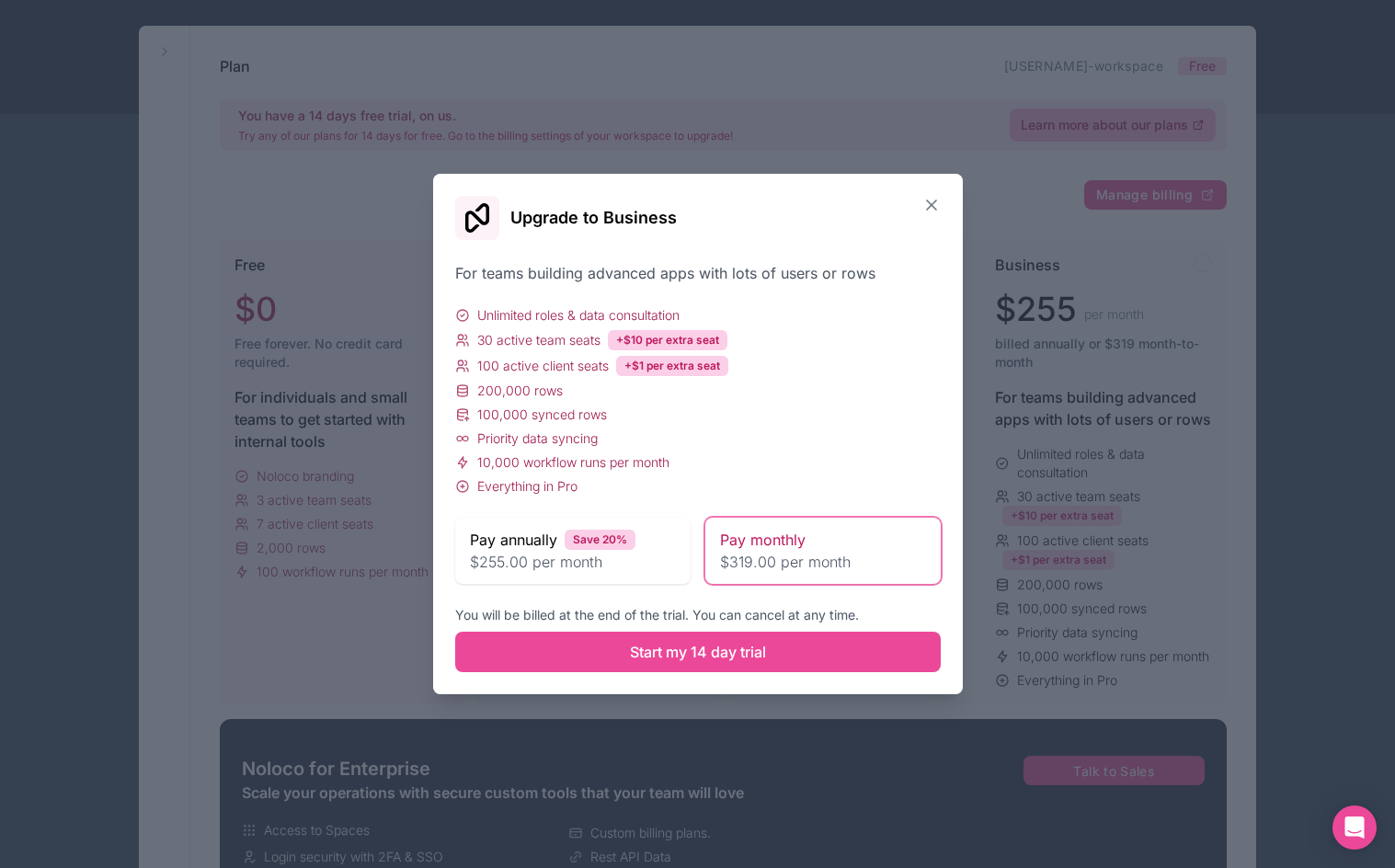 click 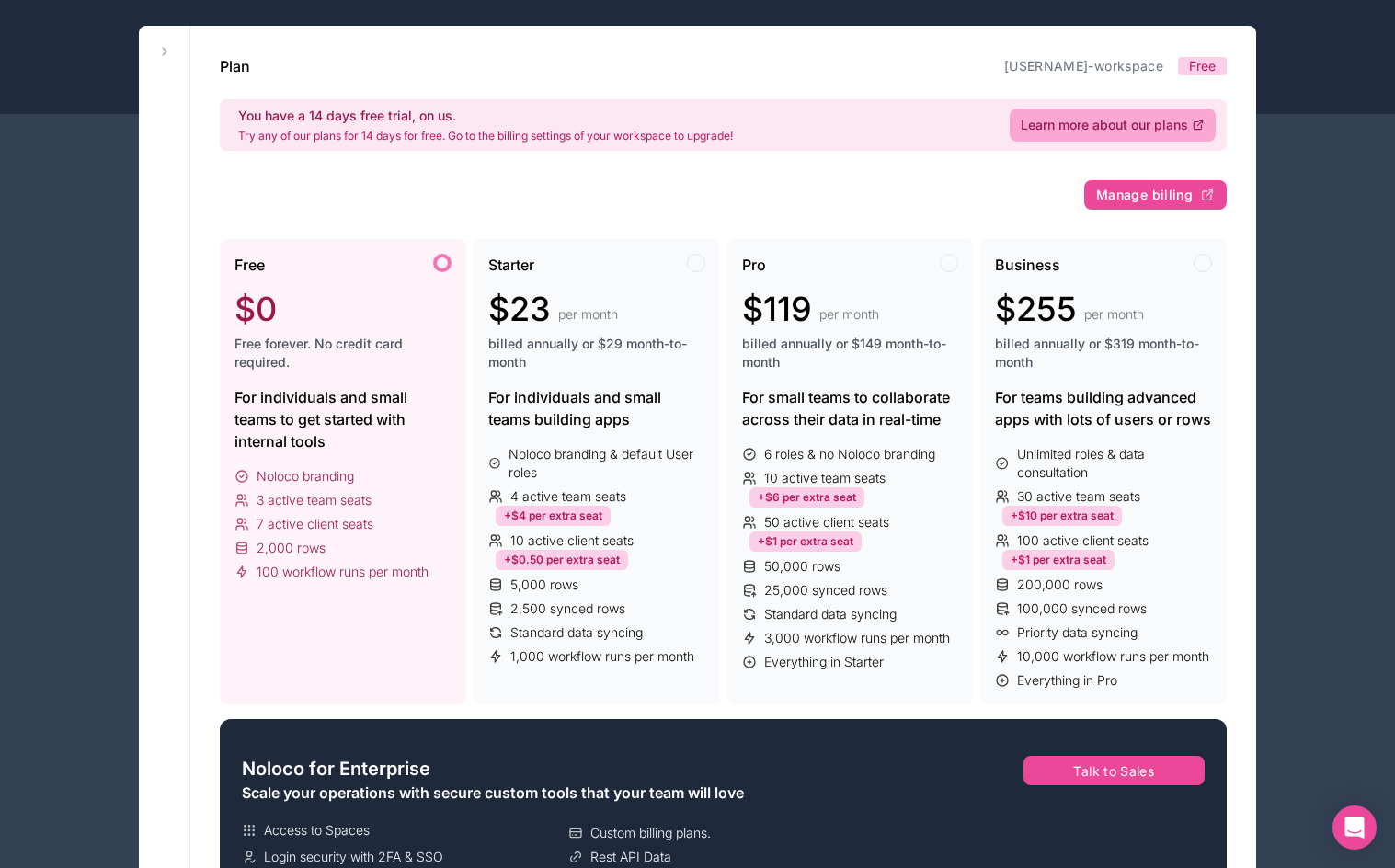click on "Apps Billing Profile Guides Community Connect with an Expert ME Billing Profile Guides Community Connect with an Expert Refer a friend Sign out Workspaces mousab-elrifadi-workspace Plan mousab-elrifadi-workspace Free You have a 14 days free trial, on us. Try any of our plans for 14 days for free. Go to the billing settings of your workspace to upgrade!   Learn more about our plans   Manage billing Free $0 Free forever. No credit card required. For individuals and small teams to get started with internal tools Noloco branding 3 active team seats 7 active client seats 2,000 rows 100 workflow runs per month Starter $23 per month billed annually or $29 month-to-month For individuals and small teams building apps Noloco branding & default User roles 4 active team seats +$4 per extra seat 10 active client seats +$0.50 per extra seat 5,000 rows 2,500 synced rows Standard data syncing 1,000 workflow runs per month Pro $119 per month billed annually or $149 month-to-month 6 roles & no Noloco branding 50,000 rows $255" at bounding box center (697, 906) 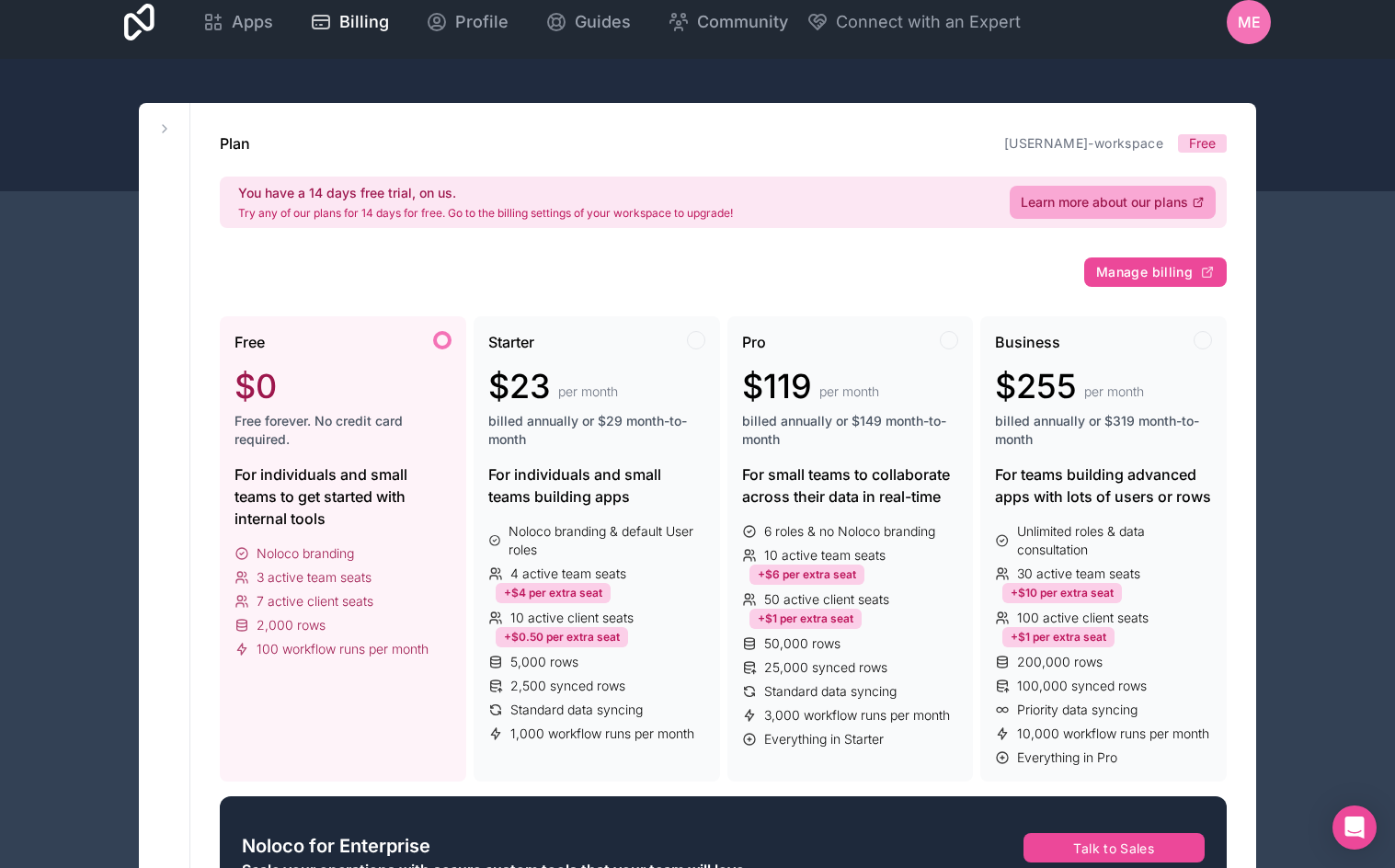 scroll, scrollTop: 0, scrollLeft: 0, axis: both 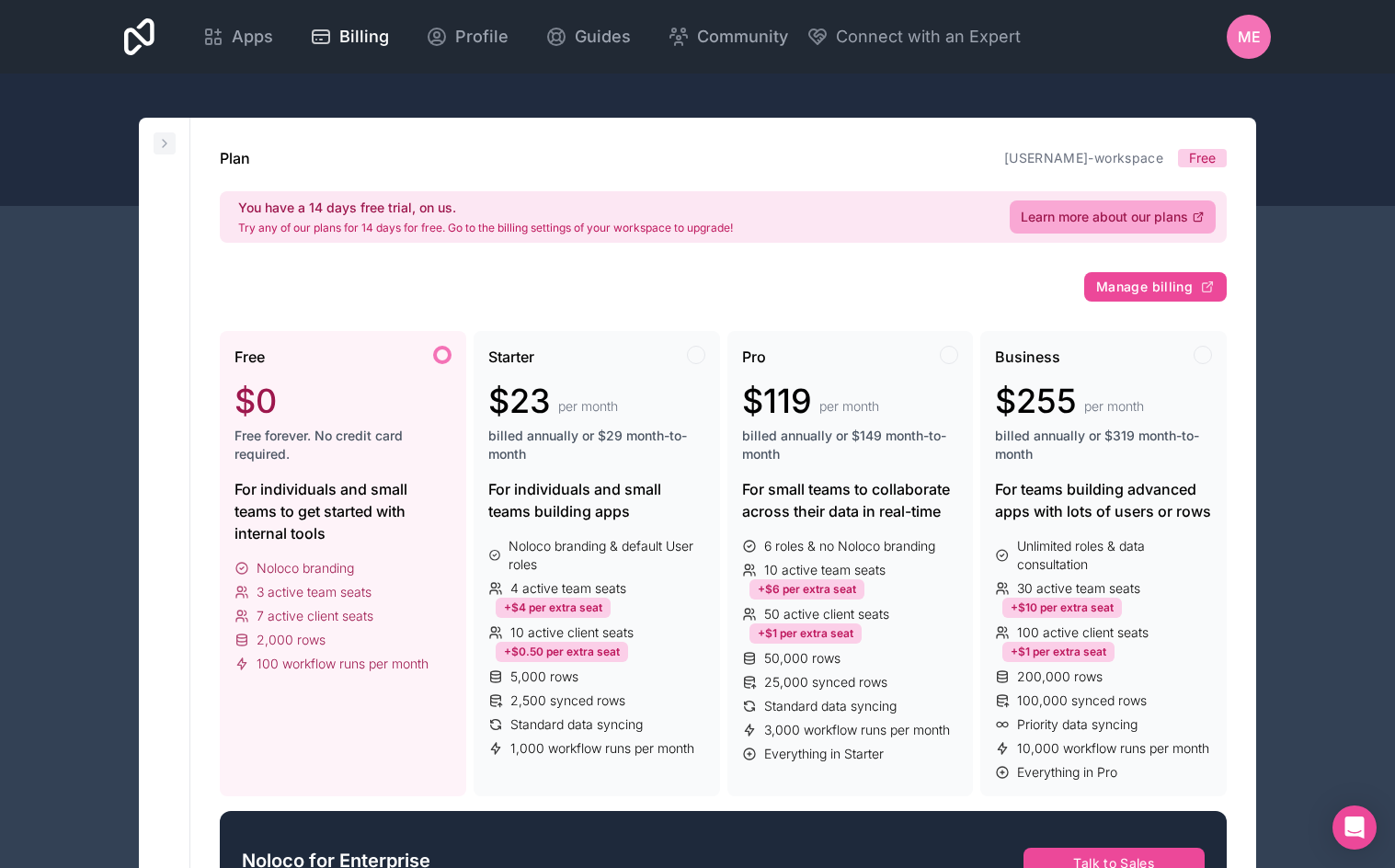 click 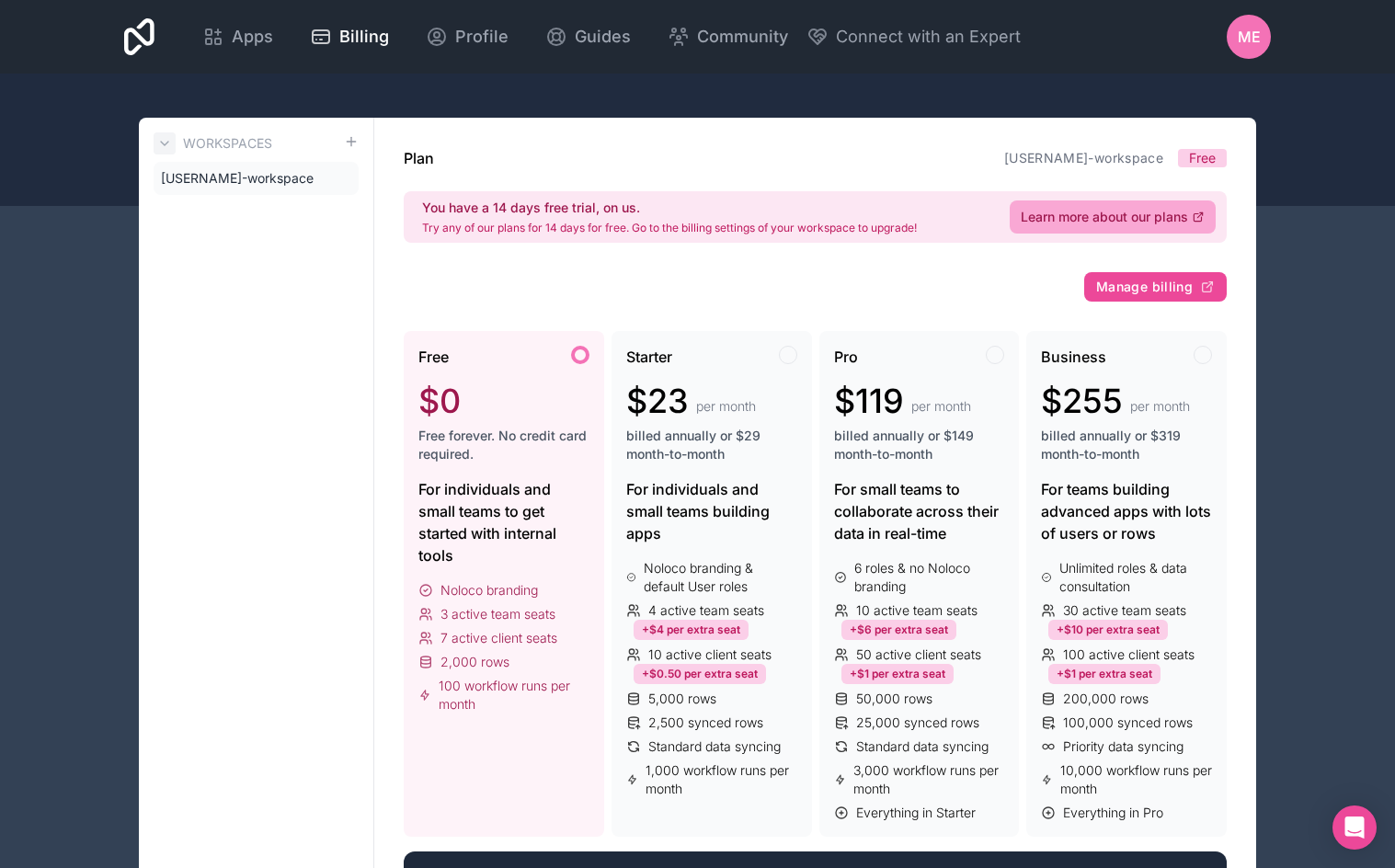 click 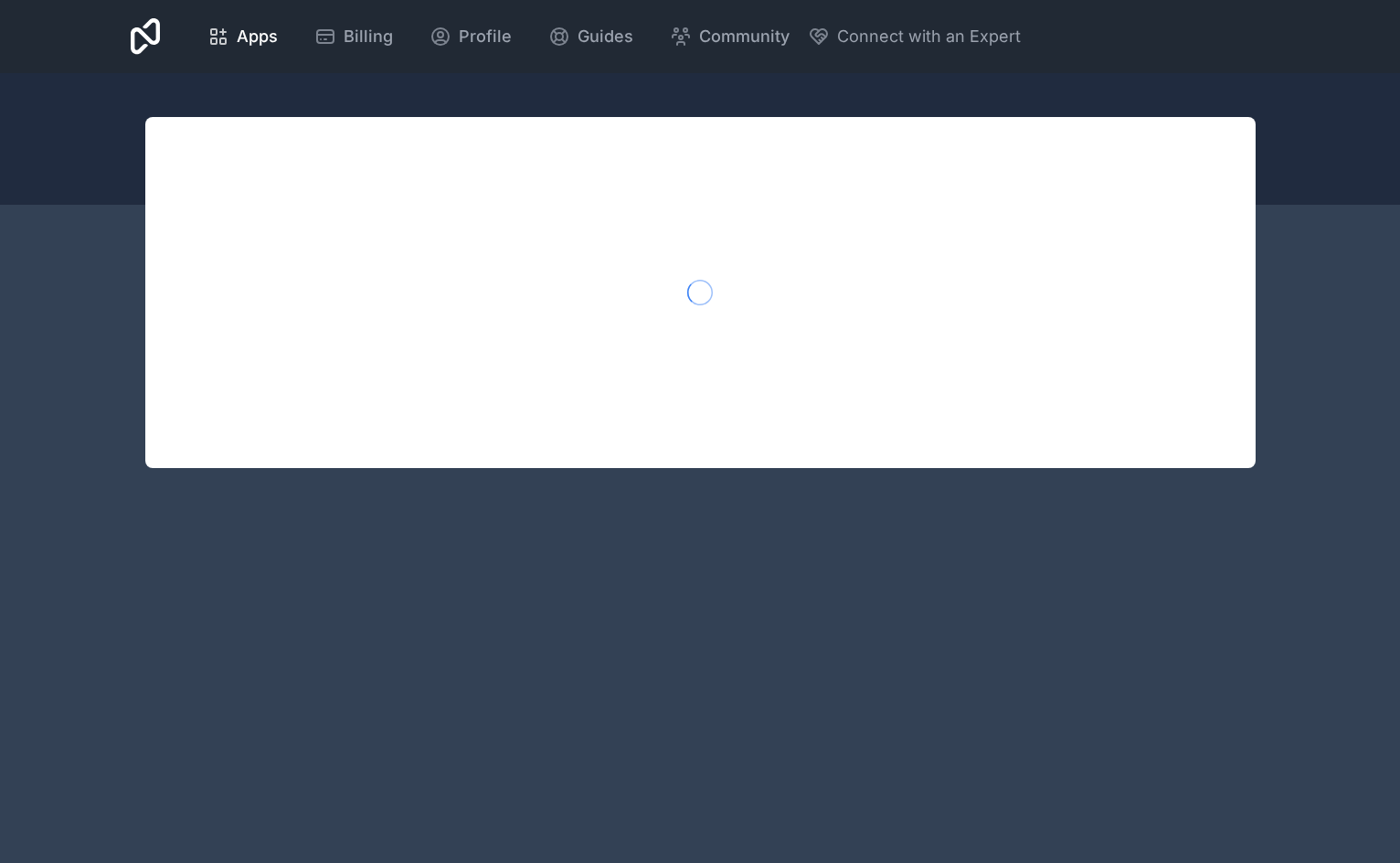 scroll, scrollTop: 0, scrollLeft: 0, axis: both 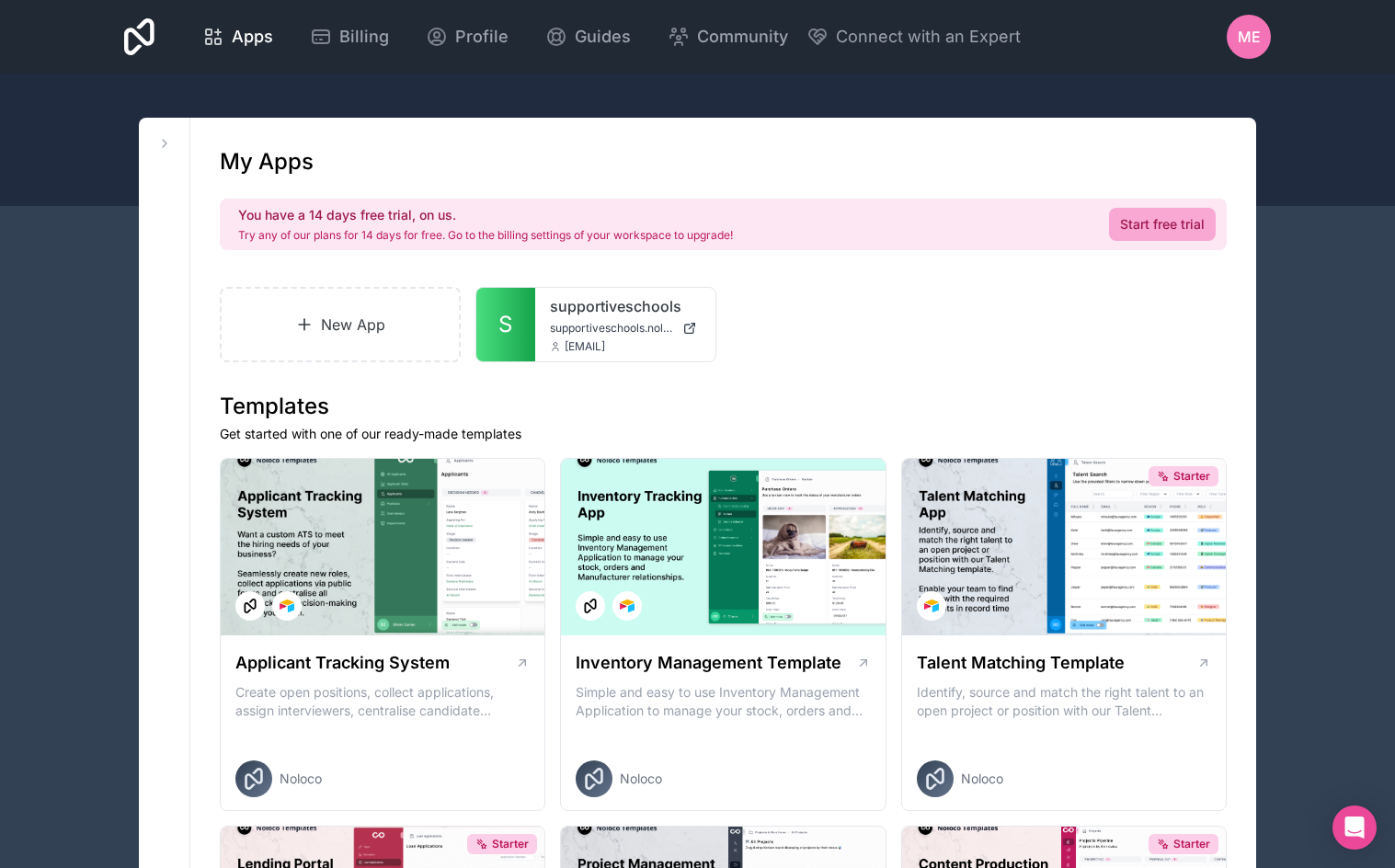 click on "Apps Billing Profile Guides Community Connect with an Expert ME Billing Profile Guides Community Connect with an Expert Refer a friend Sign out Workspaces [USERNAME] My Apps You have a 14 days free trial, on us. Try any of our plans for 14 days for free. Go to the billing settings of your workspace to upgrade! Start free trial New App S supportiveschools supportiveschools.noloco.co [EMAIL] Templates Get started with one of our ready-made templates Applicant Tracking System Create open positions, collect applications, assign interviewers, centralise candidate feedback and automate communication with your custom ATS. Noloco Inventory Management Template Simple and easy to use Inventory Management Application to manage your stock, orders and Manufacturer relationships.\n Noloco Starter Talent Matching Template Identify, source and match the right talent to an open project or position with our Talent Matching app template. Noloco Starter Noloco Lending Portal Noloco Noloco Leo" at bounding box center [697, 1568] 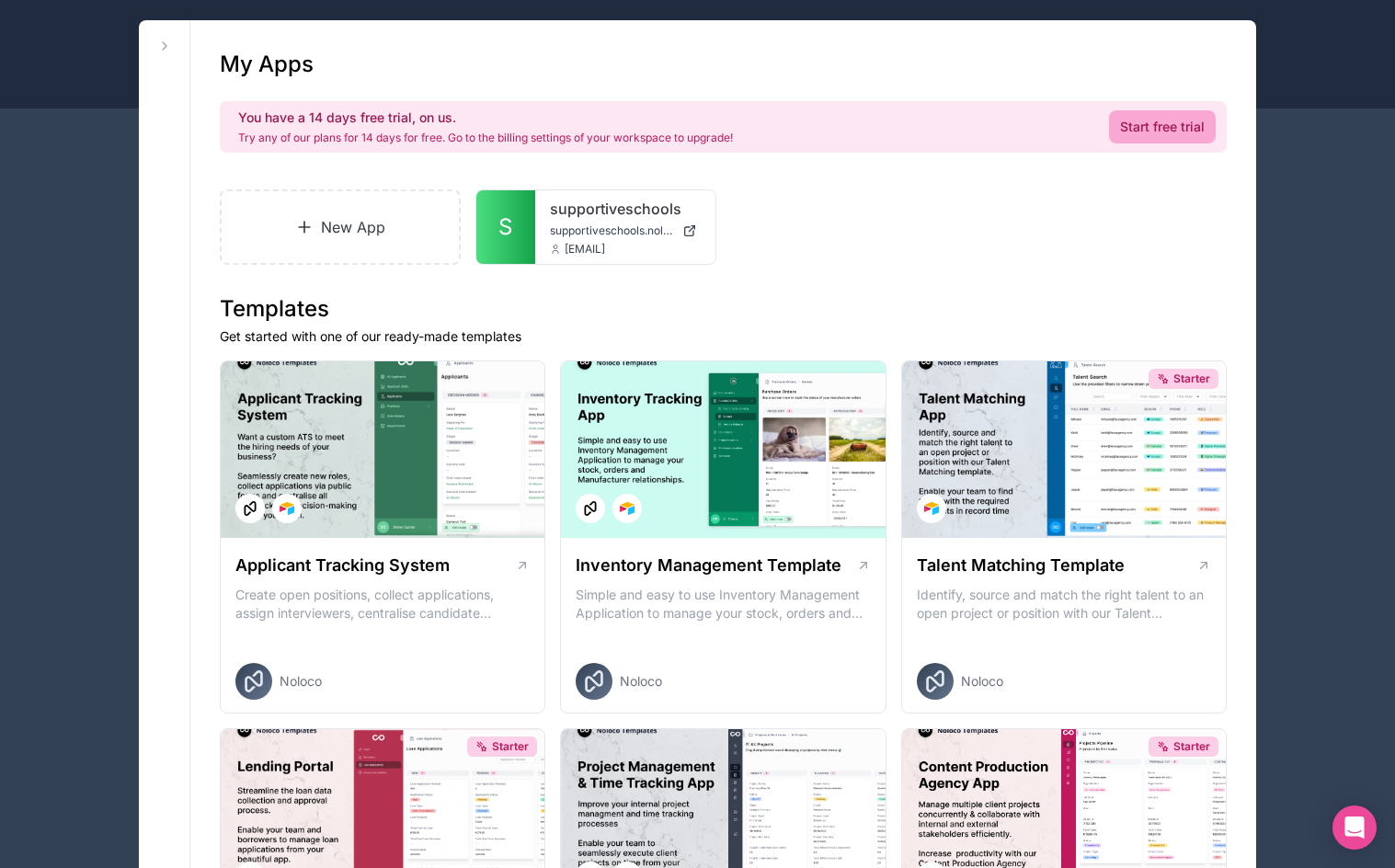 scroll, scrollTop: 0, scrollLeft: 0, axis: both 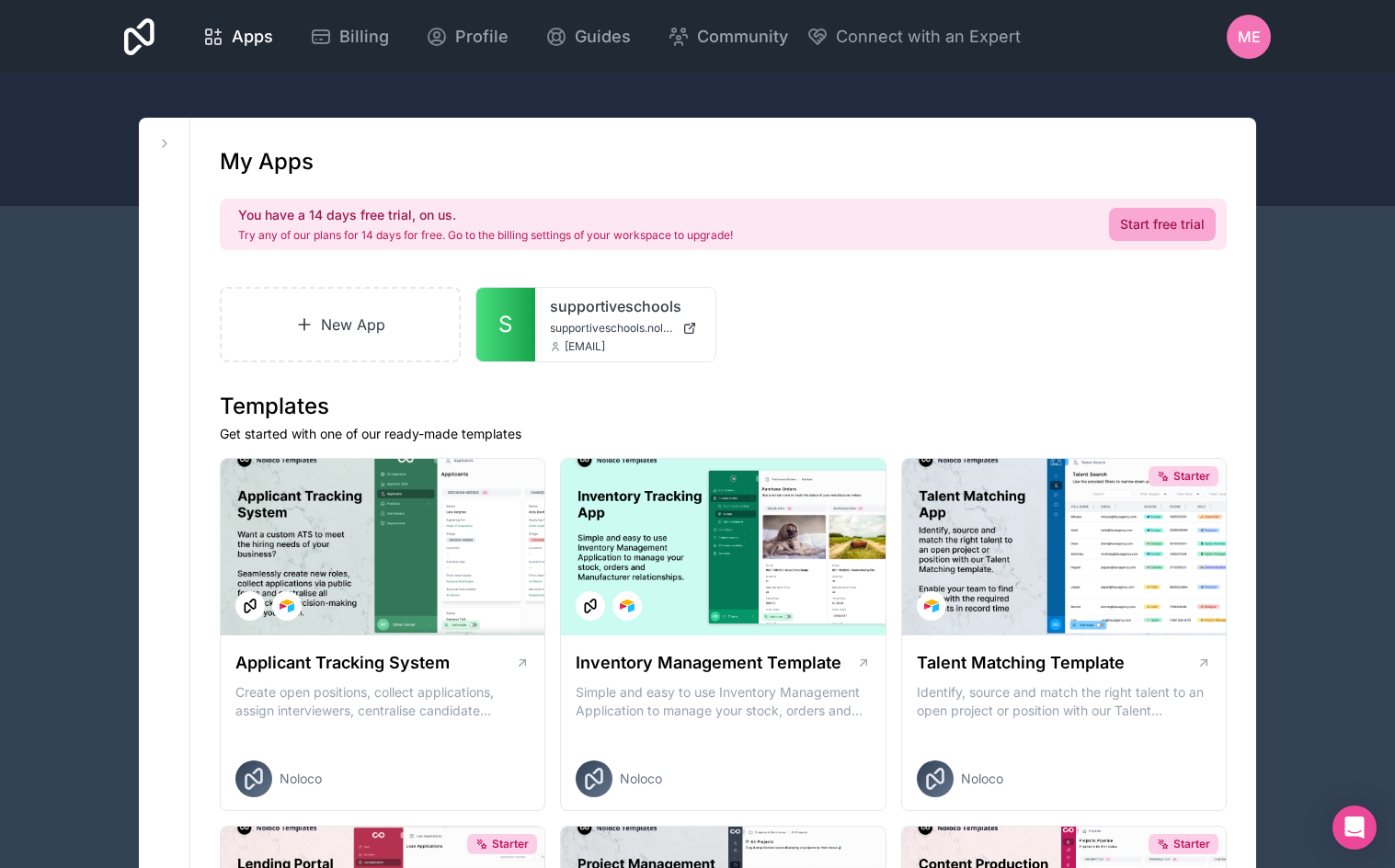 click on "Apps Billing Profile Guides Community Connect with an Expert ME Billing Profile Guides Community Connect with an Expert Refer a friend Sign out Workspaces [USERNAME] My Apps You have a 14 days free trial, on us. Try any of our plans for 14 days for free. Go to the billing settings of your workspace to upgrade! Start free trial New App S supportiveschools supportiveschools.noloco.co [EMAIL] Templates Get started with one of our ready-made templates Applicant Tracking System Create open positions, collect applications, assign interviewers, centralise candidate feedback and automate communication with your custom ATS. Noloco Inventory Management Template Simple and easy to use Inventory Management Application to manage your stock, orders and Manufacturer relationships.\n Noloco Starter Talent Matching Template Identify, source and match the right talent to an open project or position with our Talent Matching app template. Noloco Starter Noloco Lending Portal Noloco Noloco Leo" at bounding box center (697, 1568) 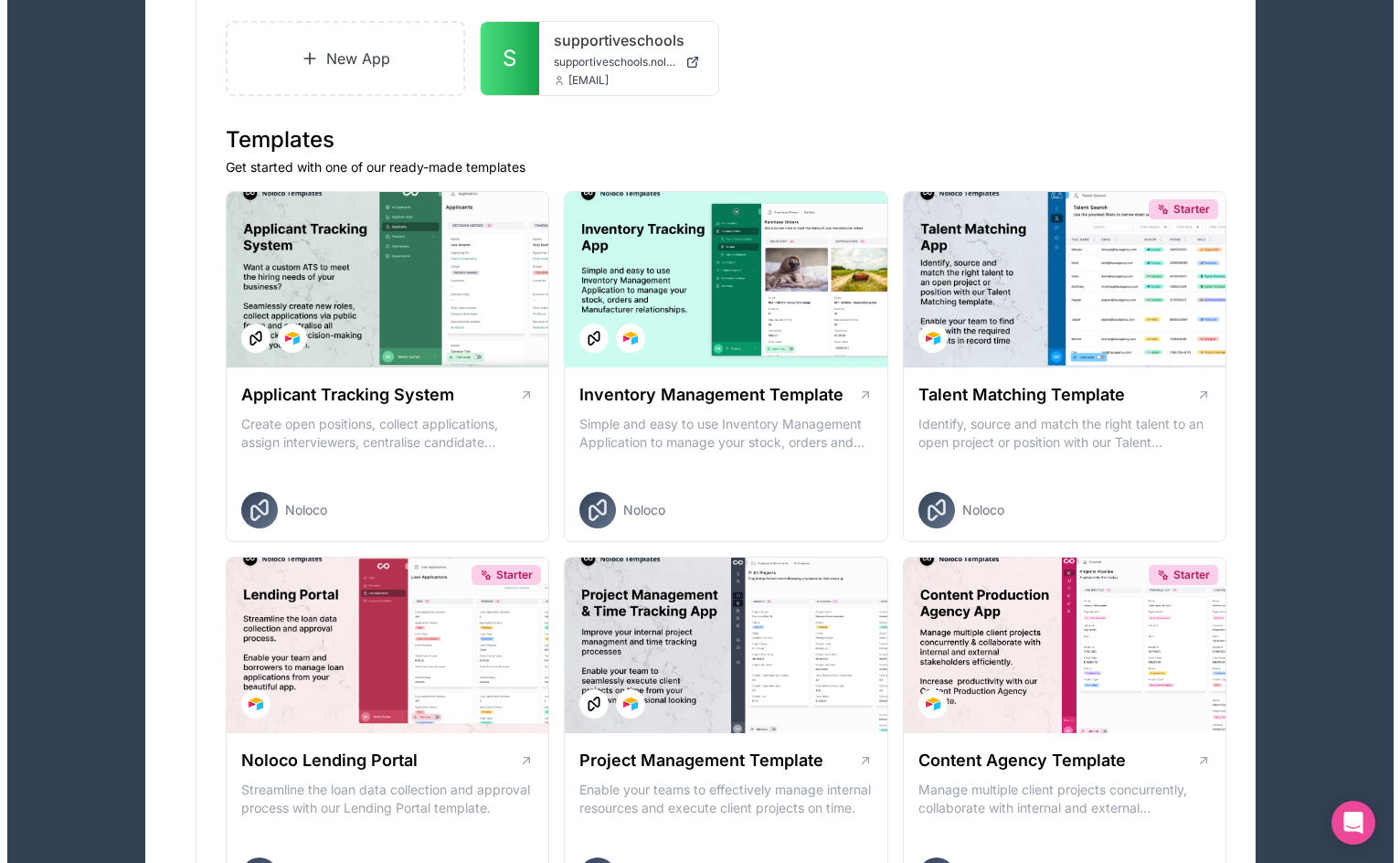 scroll, scrollTop: 0, scrollLeft: 0, axis: both 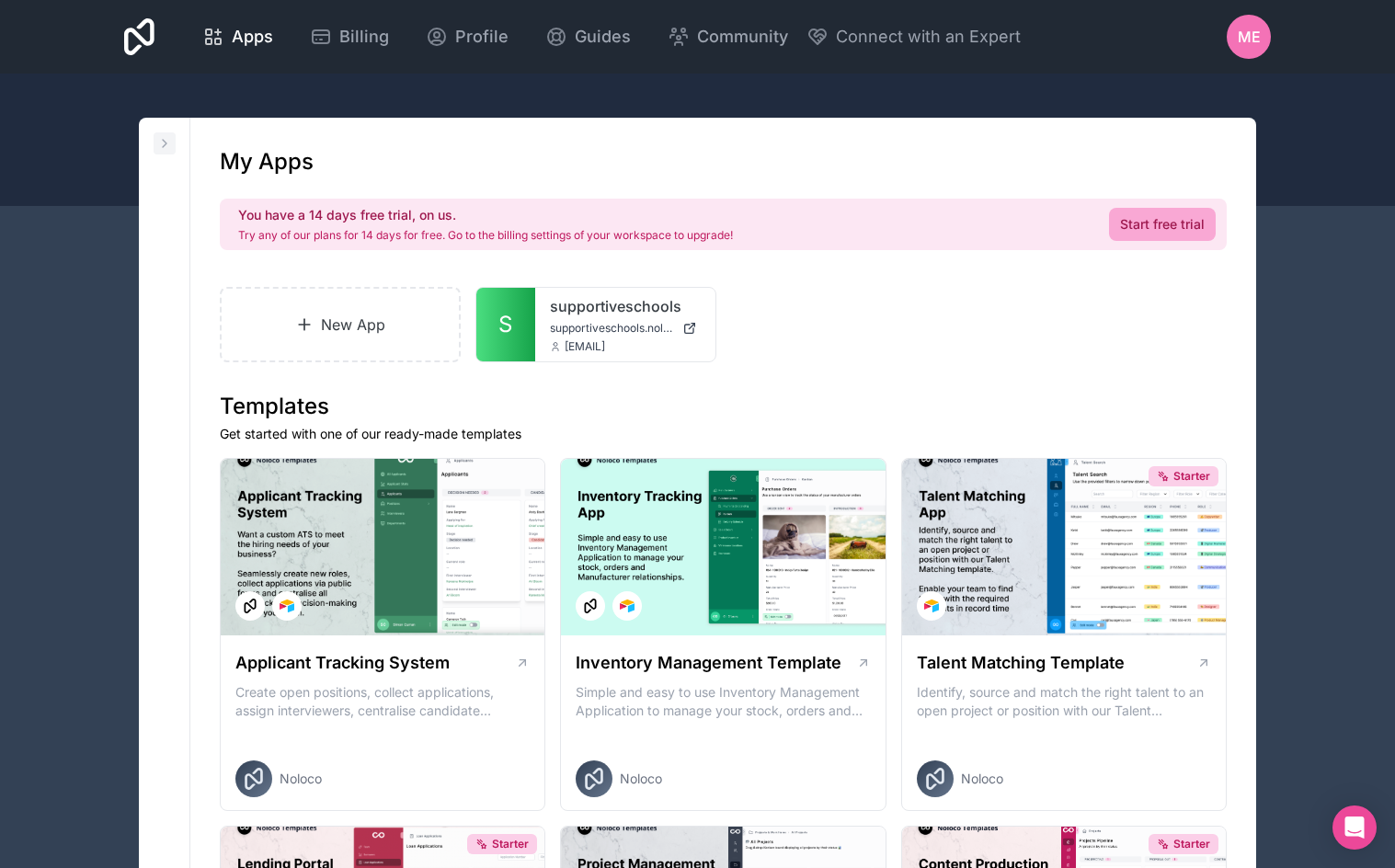 click at bounding box center [165, 143] 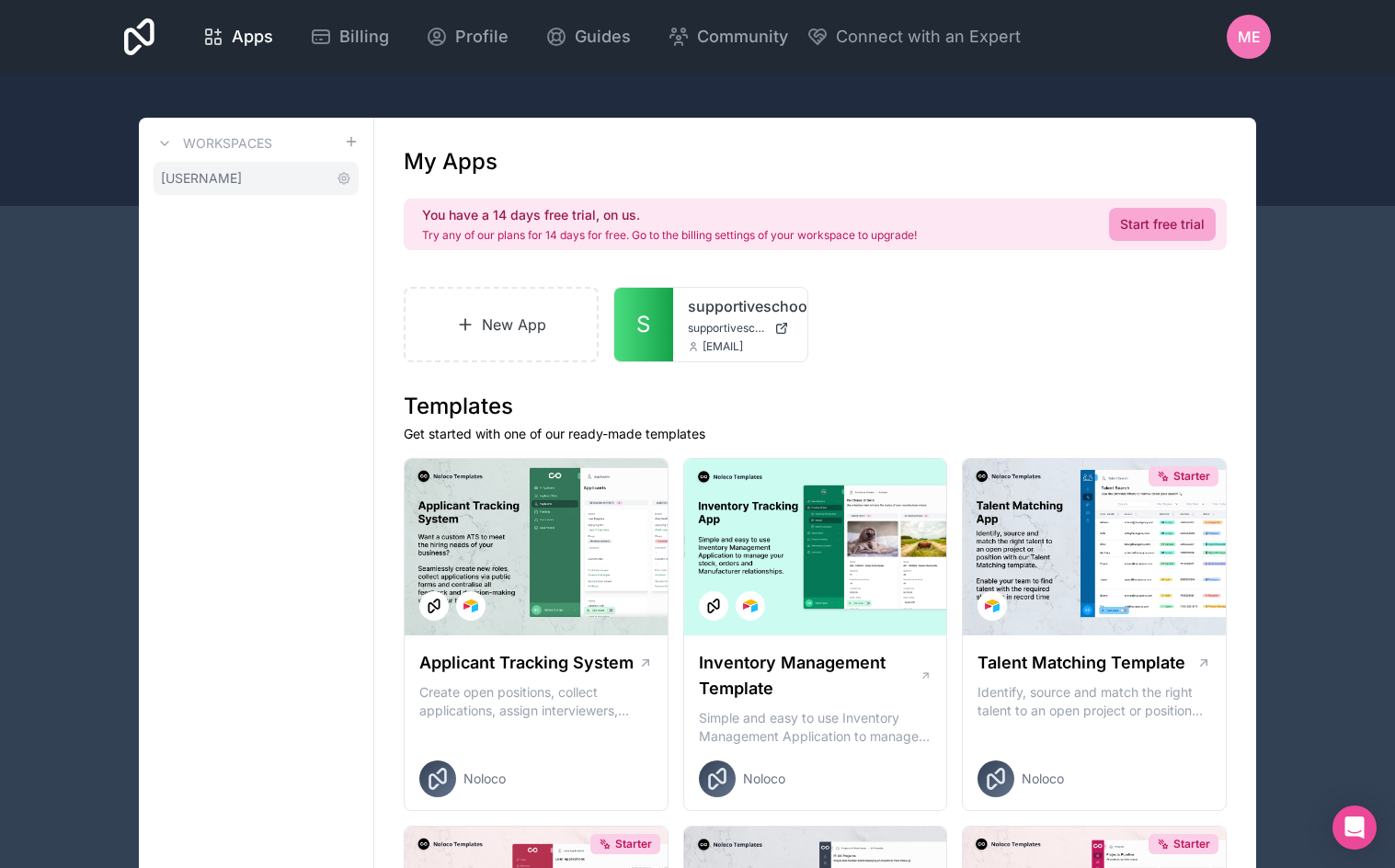 click on "mousab-elrifadi-workspace" at bounding box center (201, 178) 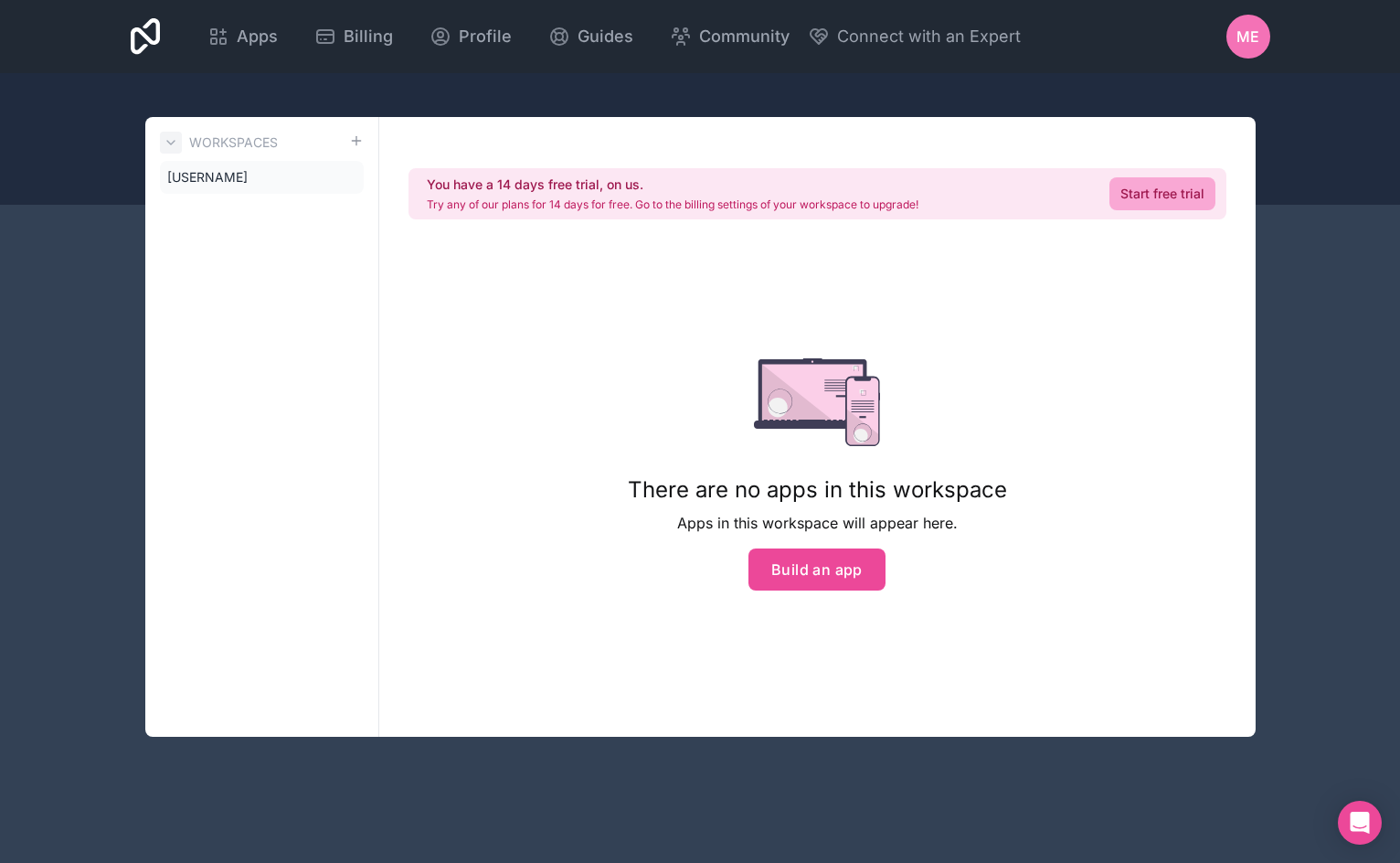 click 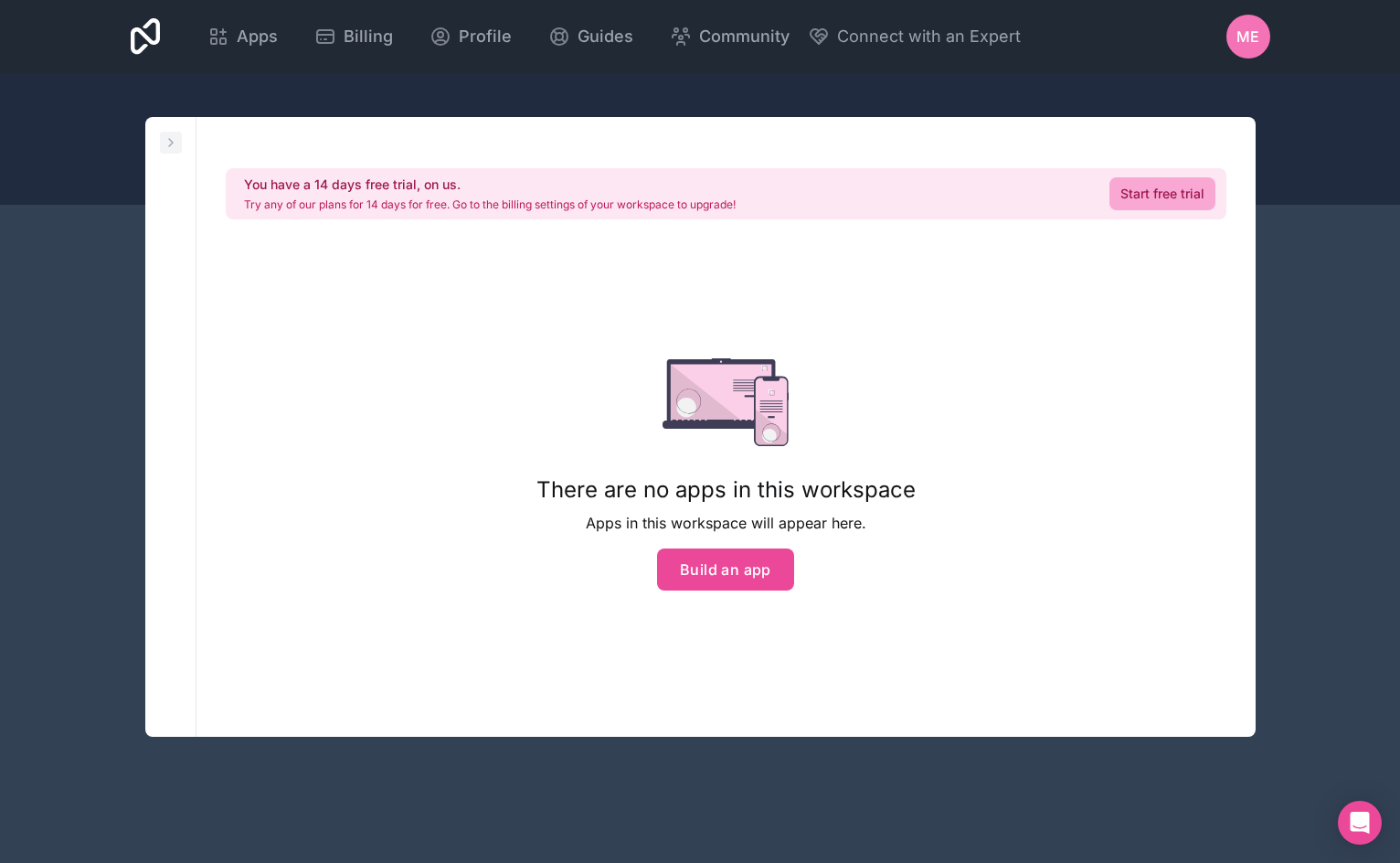 click 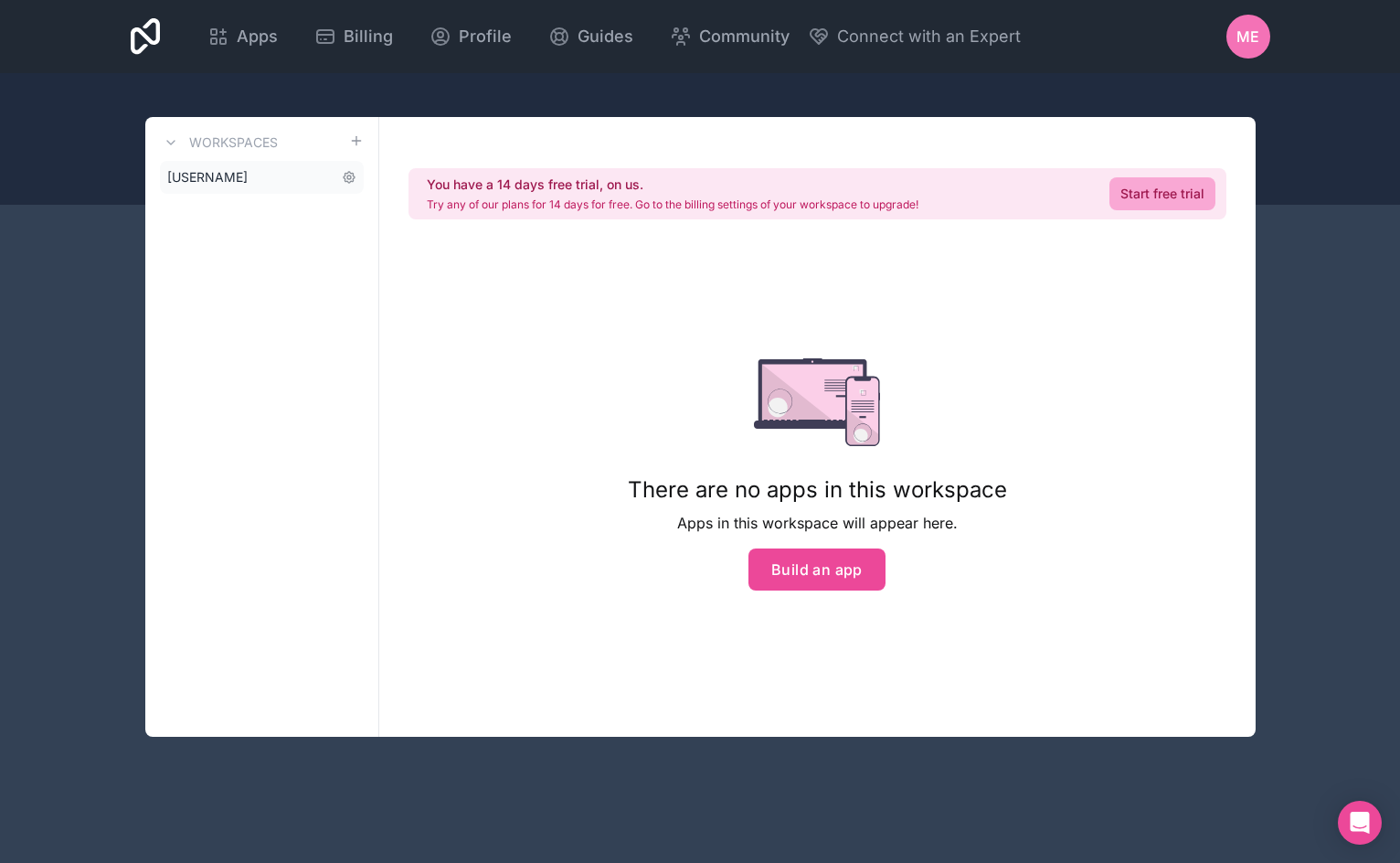 click on "mousab-elrifadi-workspace" at bounding box center [207, 177] 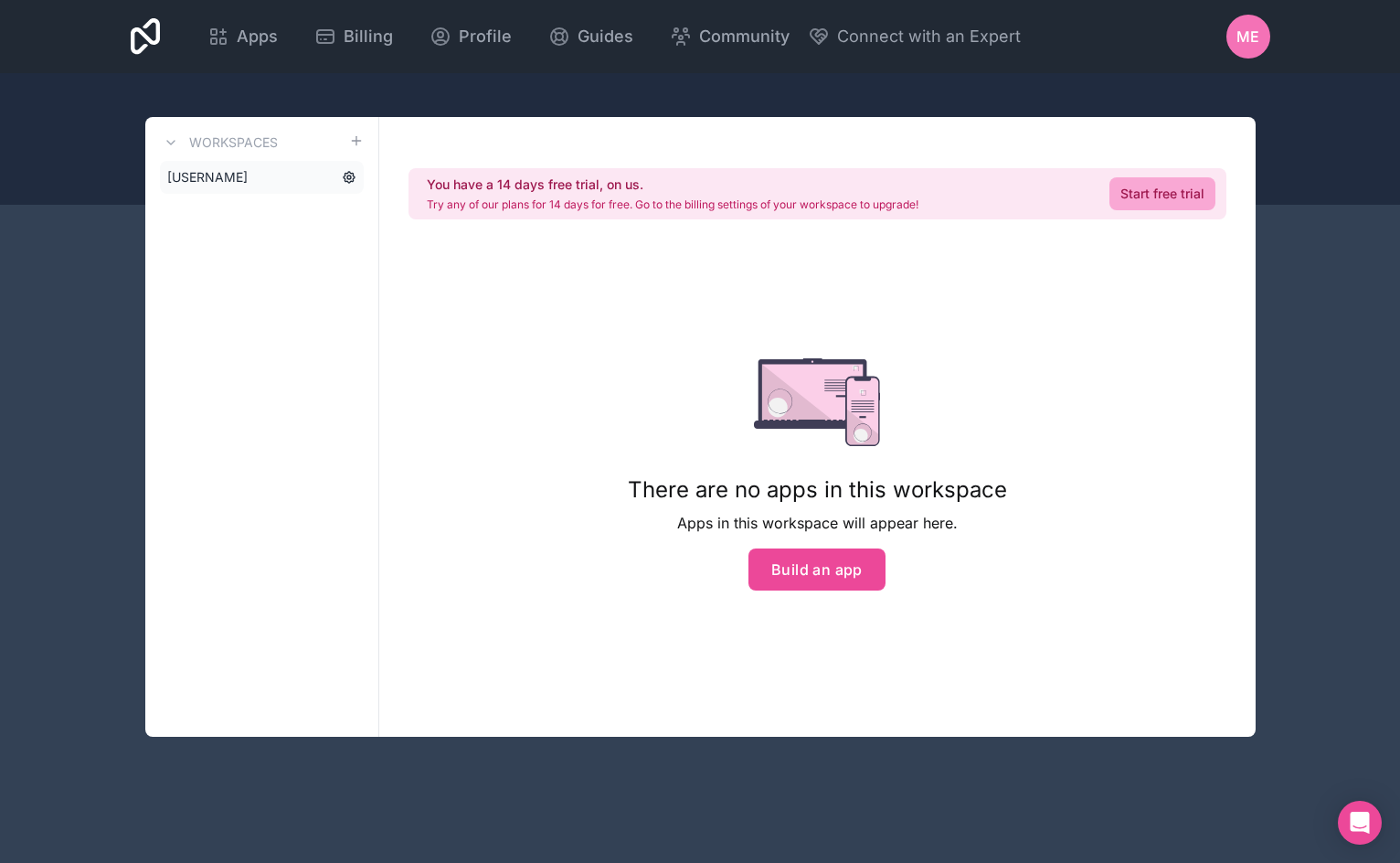 click 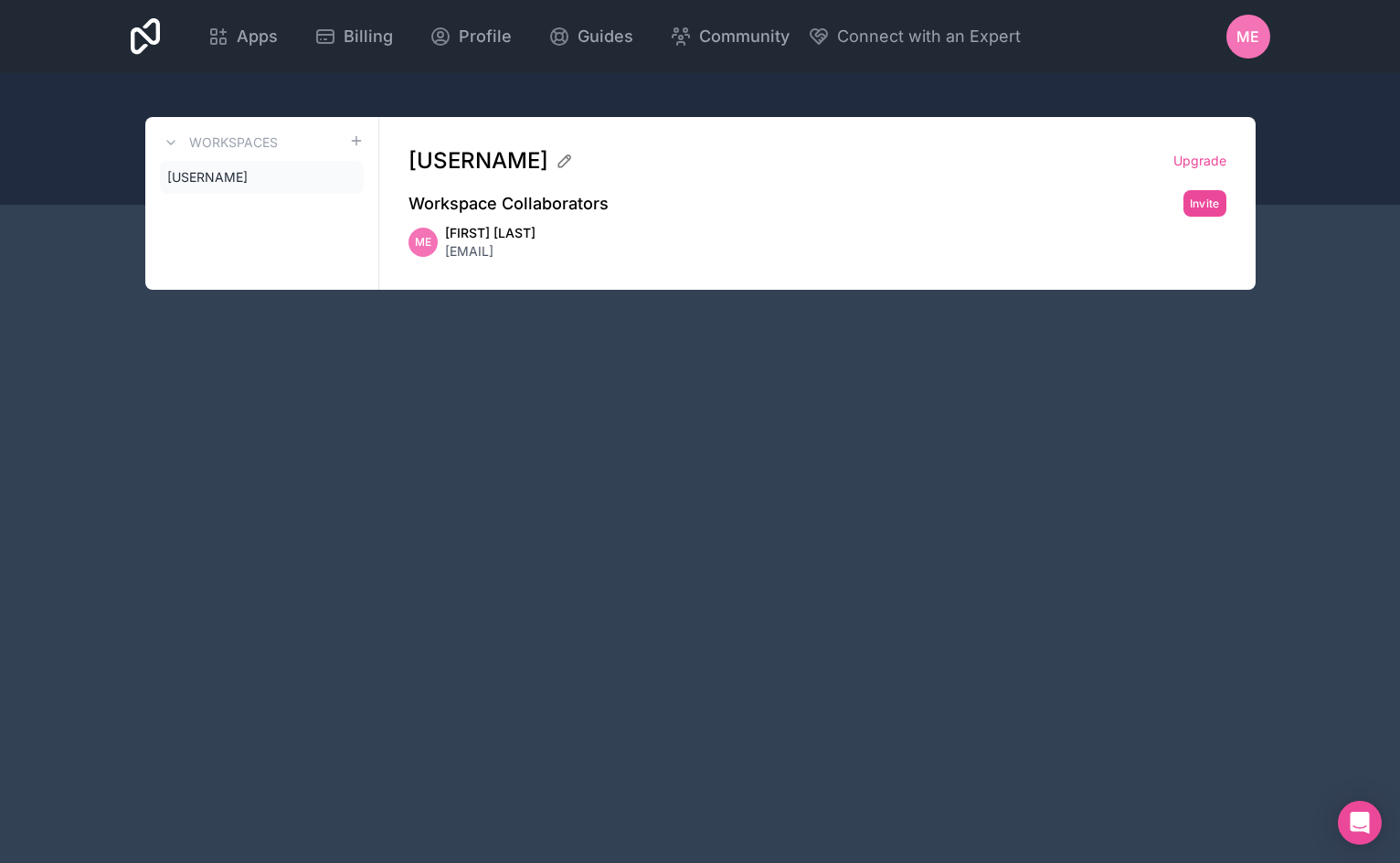 click on "melrifadi@supportiveschools.org" at bounding box center [490, 251] 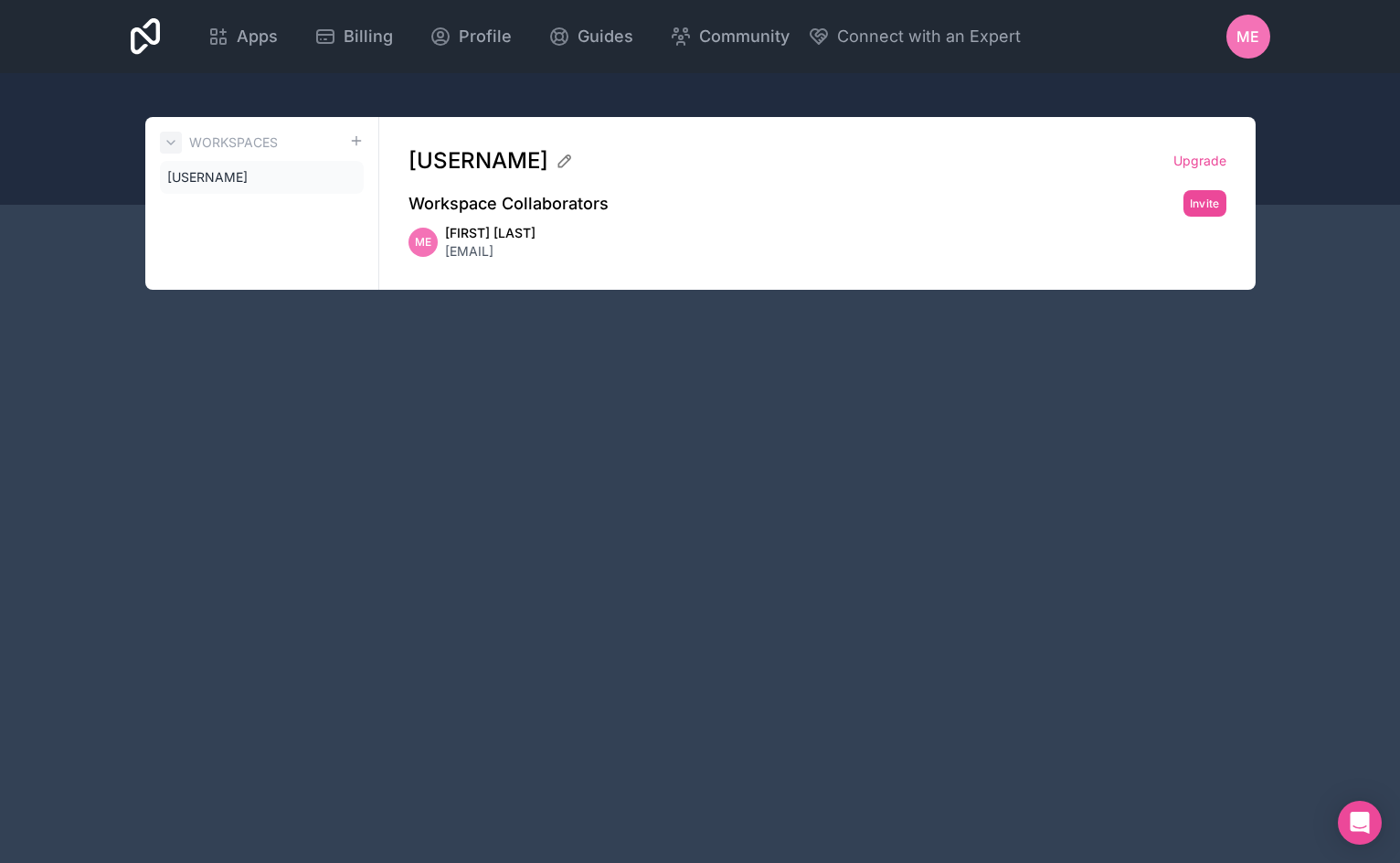 click 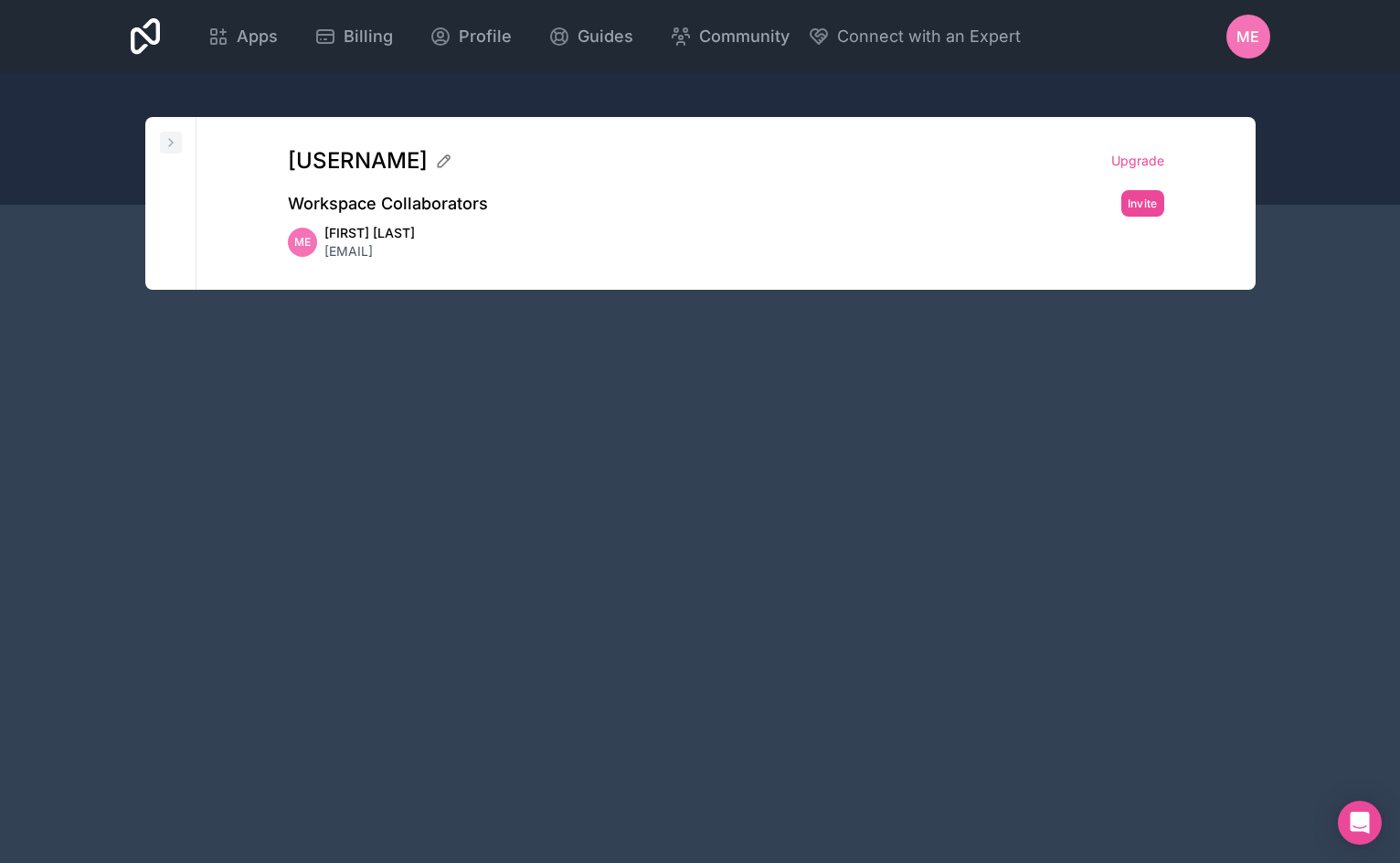 click 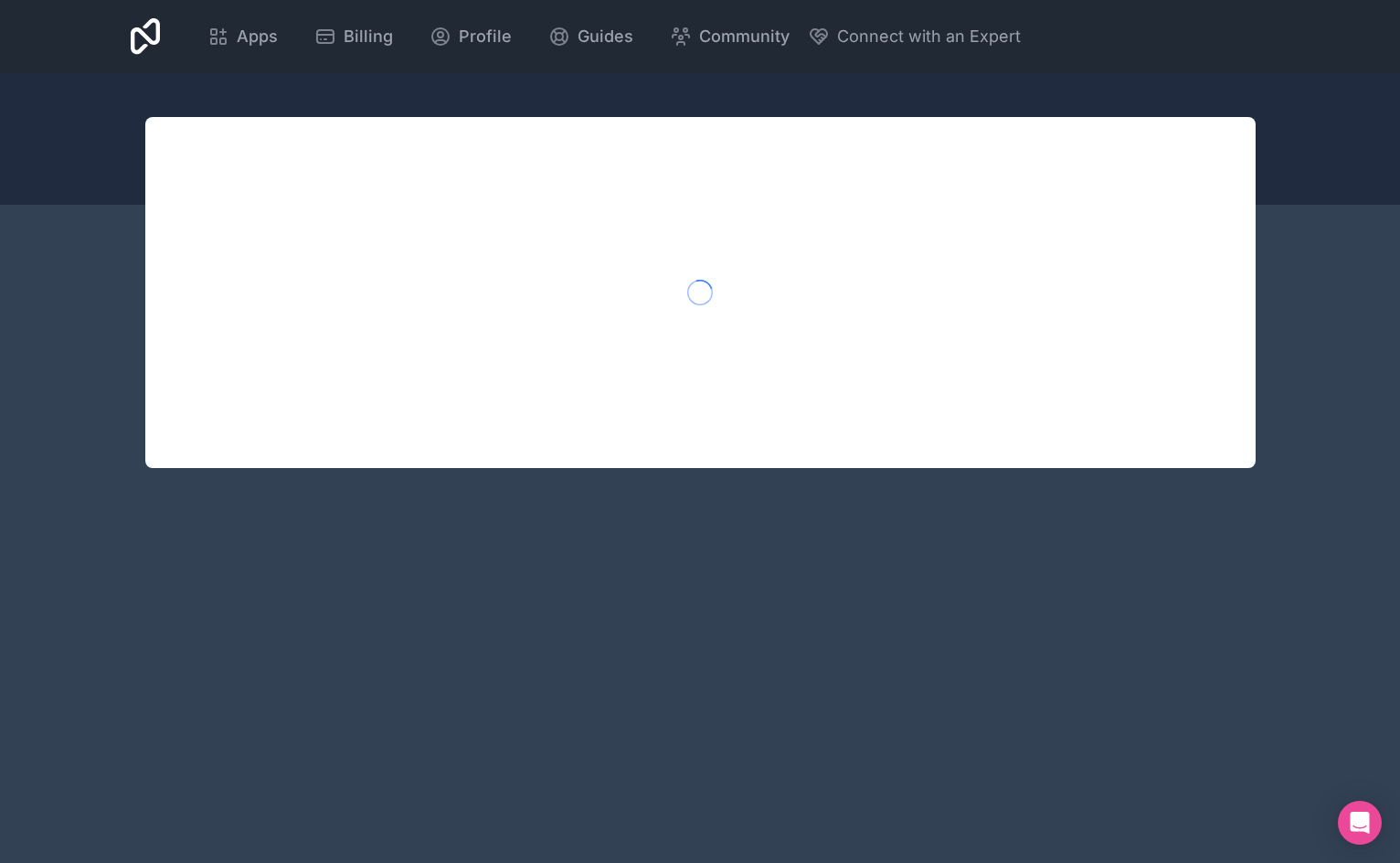 scroll, scrollTop: 0, scrollLeft: 0, axis: both 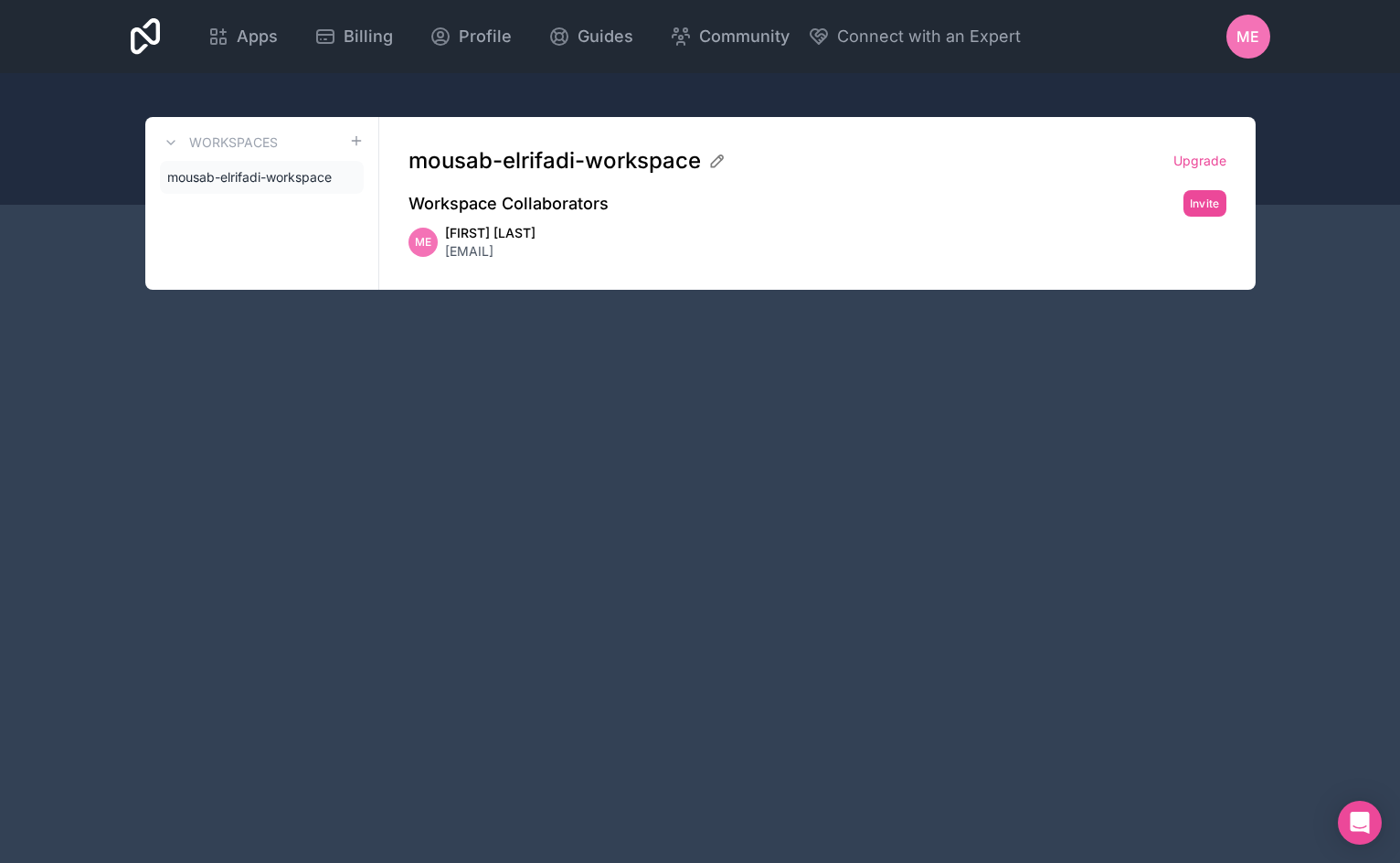 click on "Apps Billing Profile Guides Community Connect with an Expert ME Billing Profile Guides Community Connect with an Expert Refer a friend Sign out Workspaces [USERNAME]-workspace [USERNAME]-workspace Upgrade Workspace Collaborators Invite ME [FIRST] [LAST] [EMAIL]" at bounding box center [700, 432] 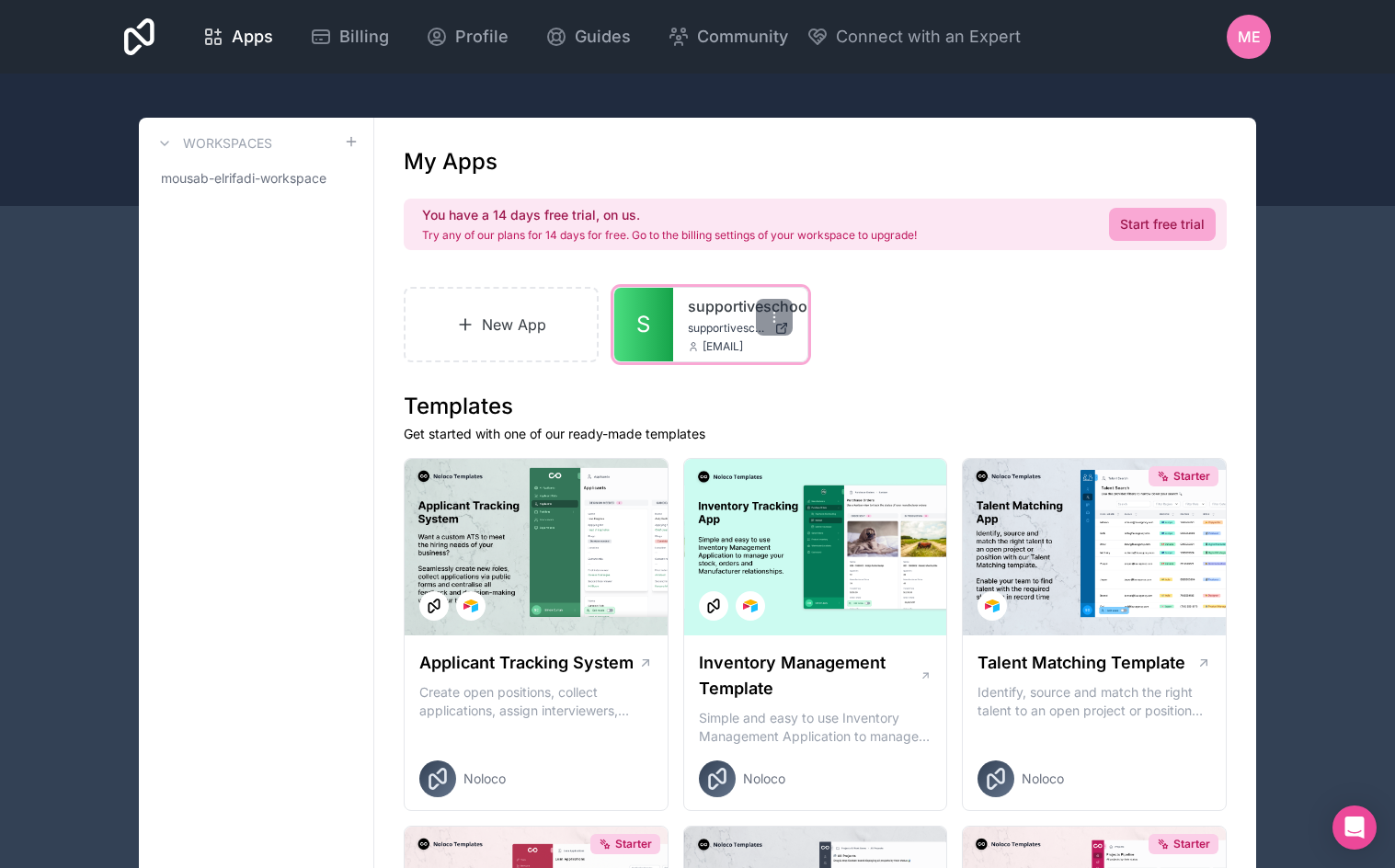 click on "supportiveschools" at bounding box center [740, 306] 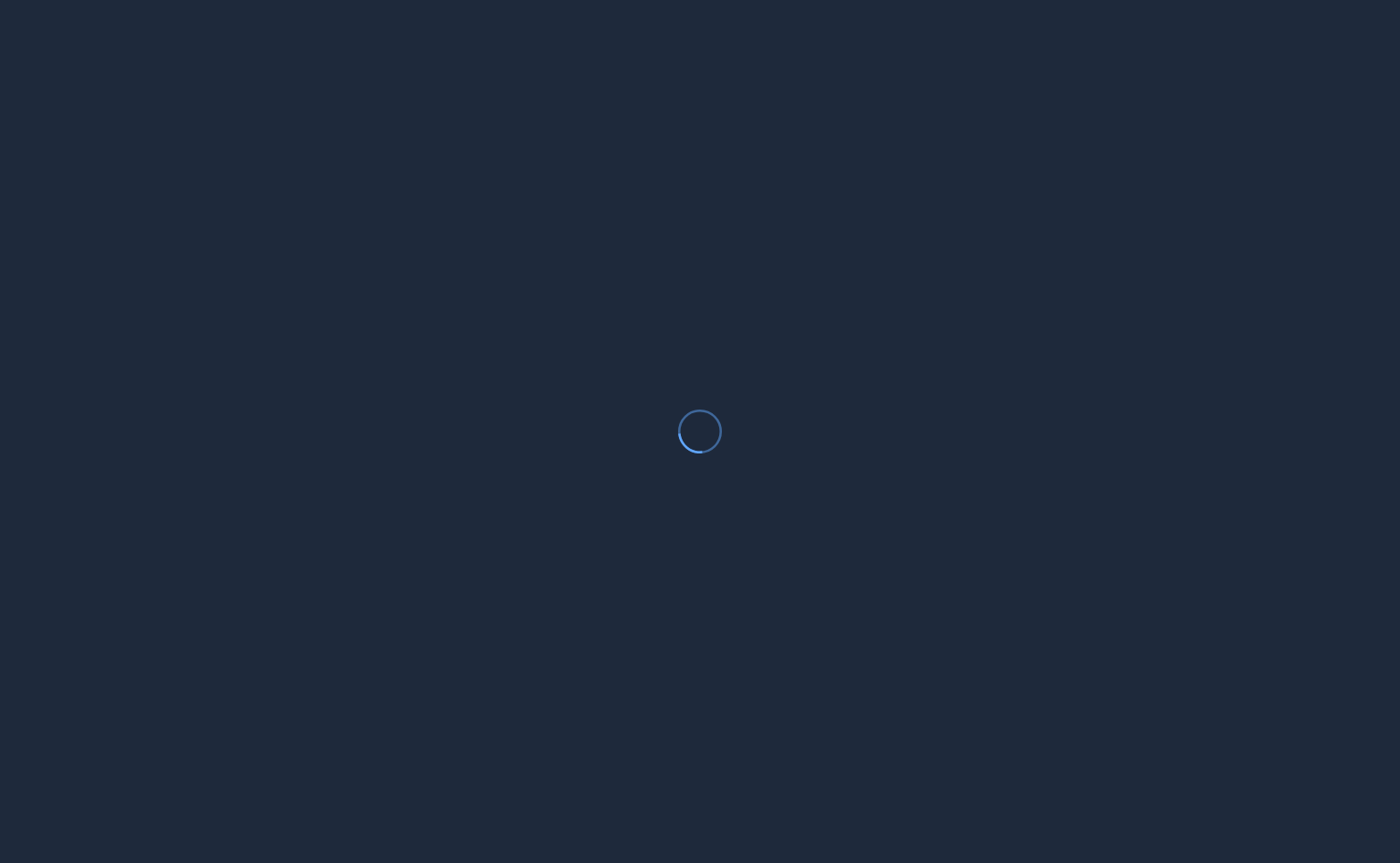 scroll, scrollTop: 0, scrollLeft: 0, axis: both 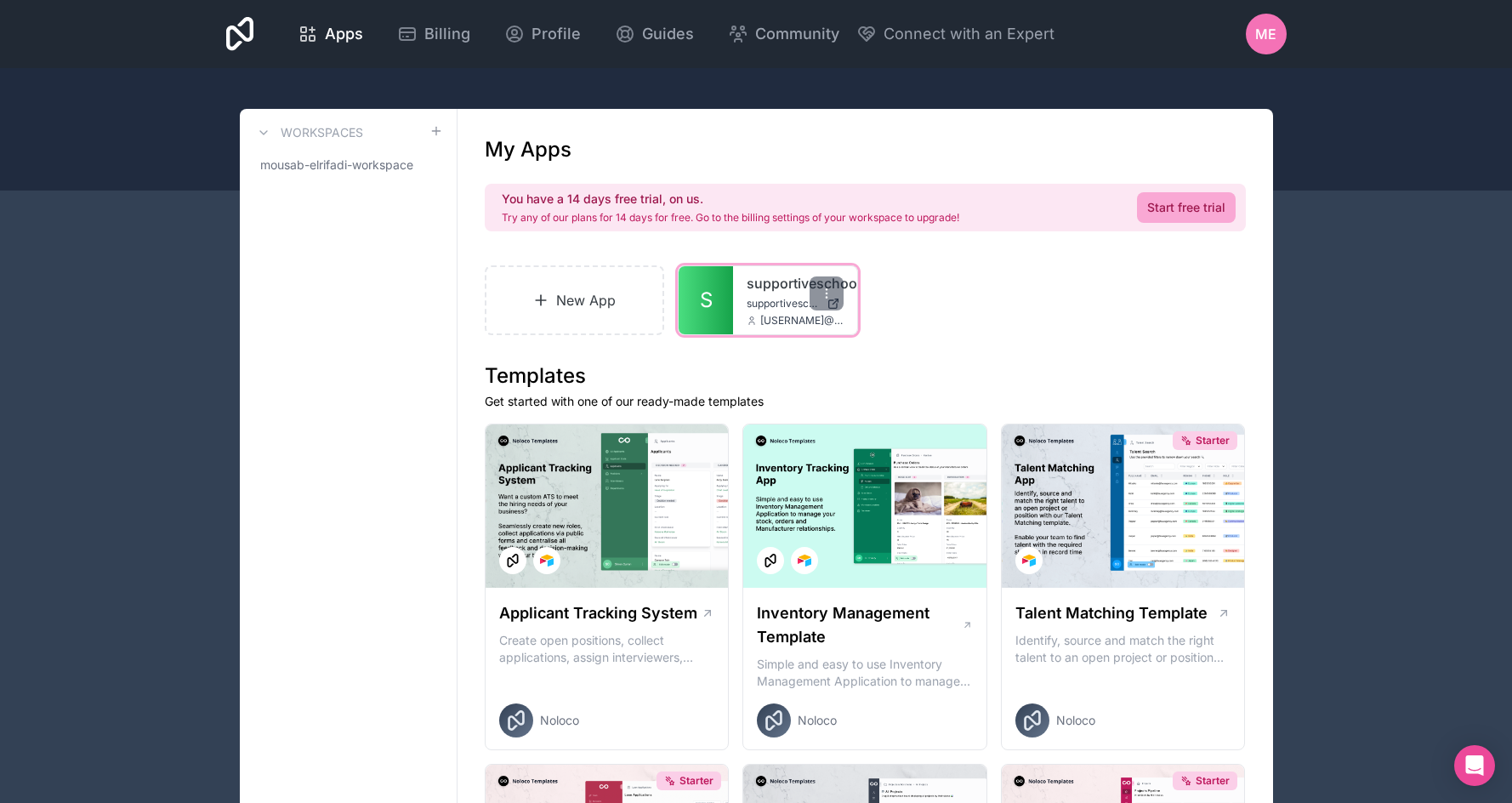 click on "supportiveschools supportiveschools.noloco.co mmeckel@supportiveschools.org" at bounding box center (795, 300) 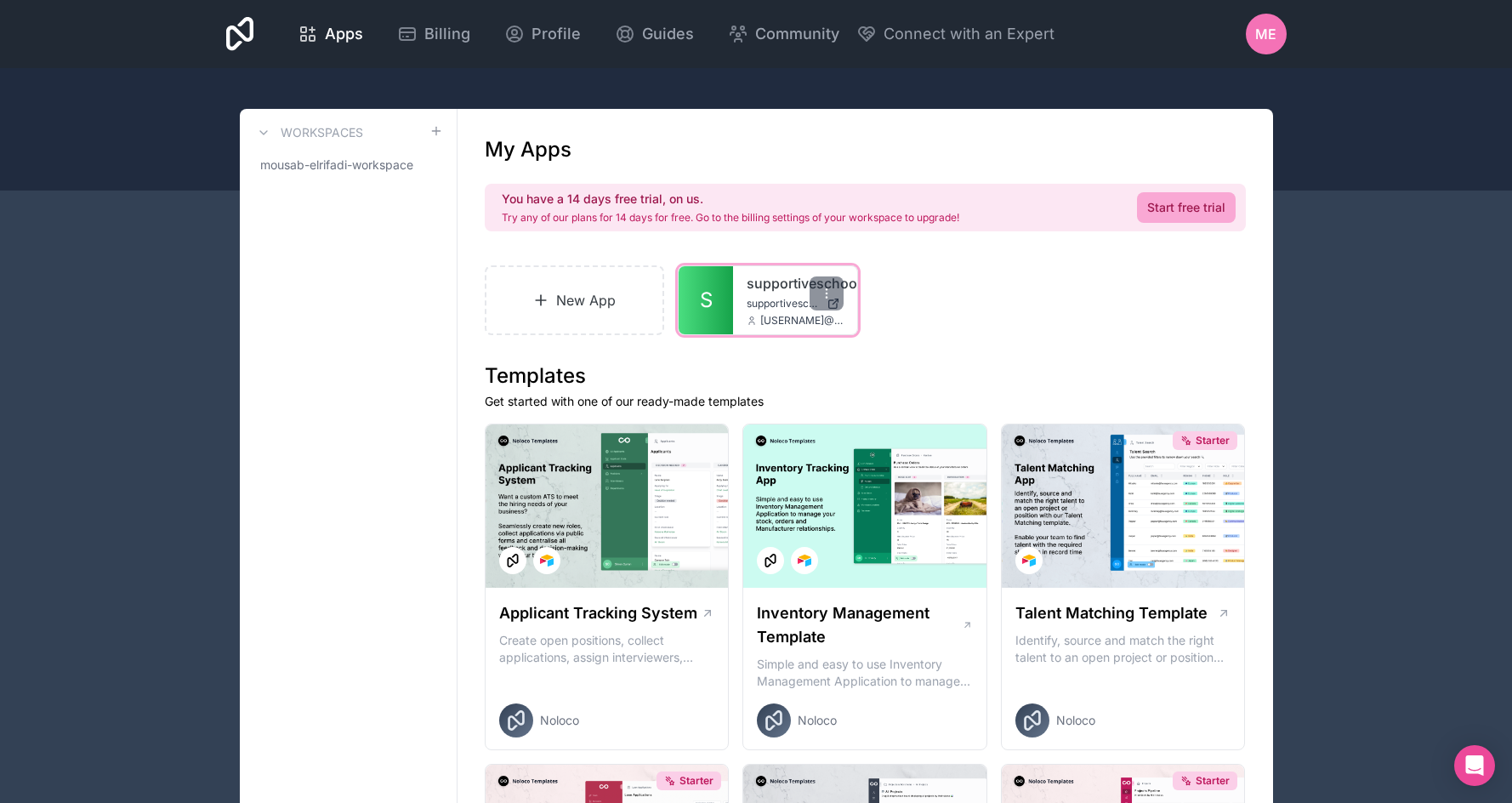 click on "supportiveschools supportiveschools.noloco.co mmeckel@supportiveschools.org" at bounding box center (795, 300) 